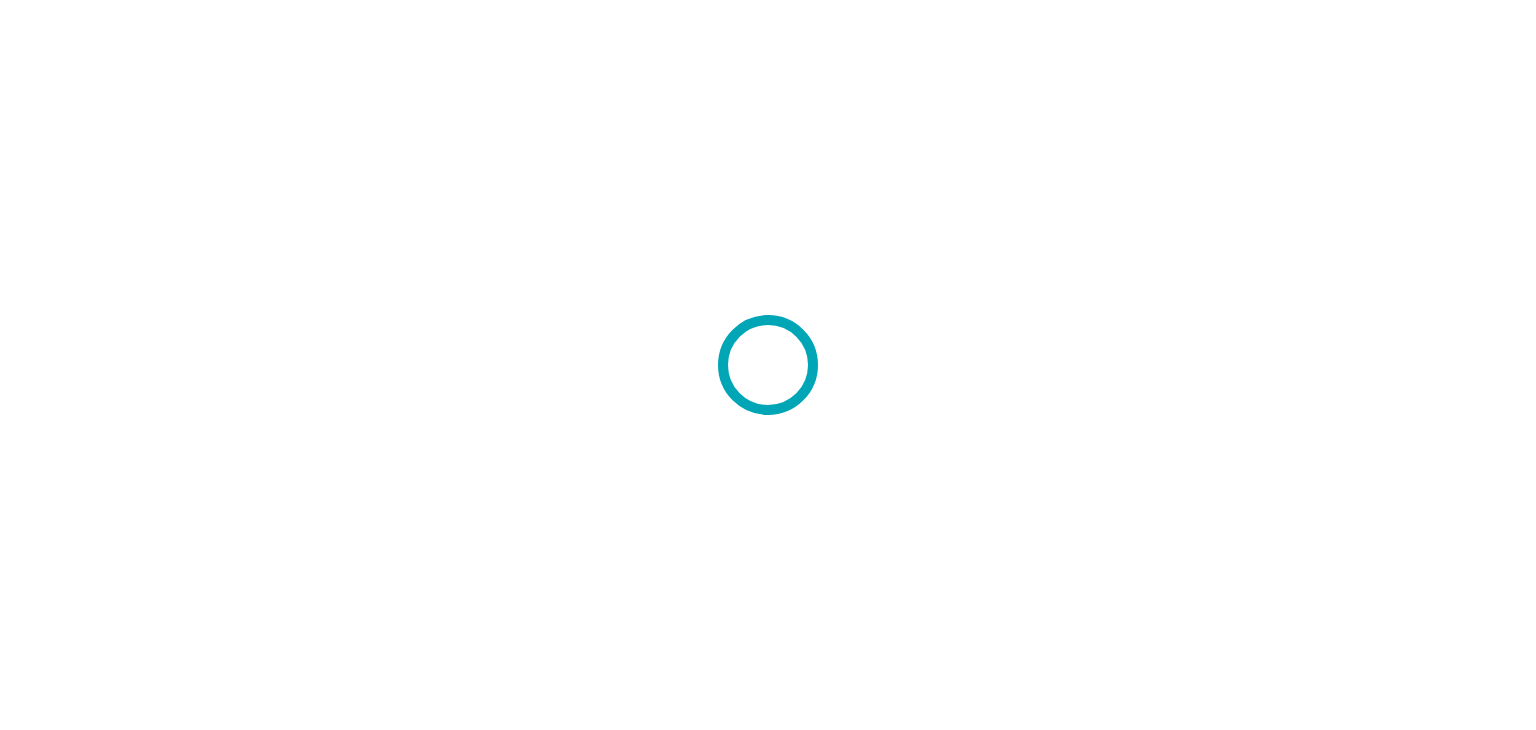 scroll, scrollTop: 0, scrollLeft: 0, axis: both 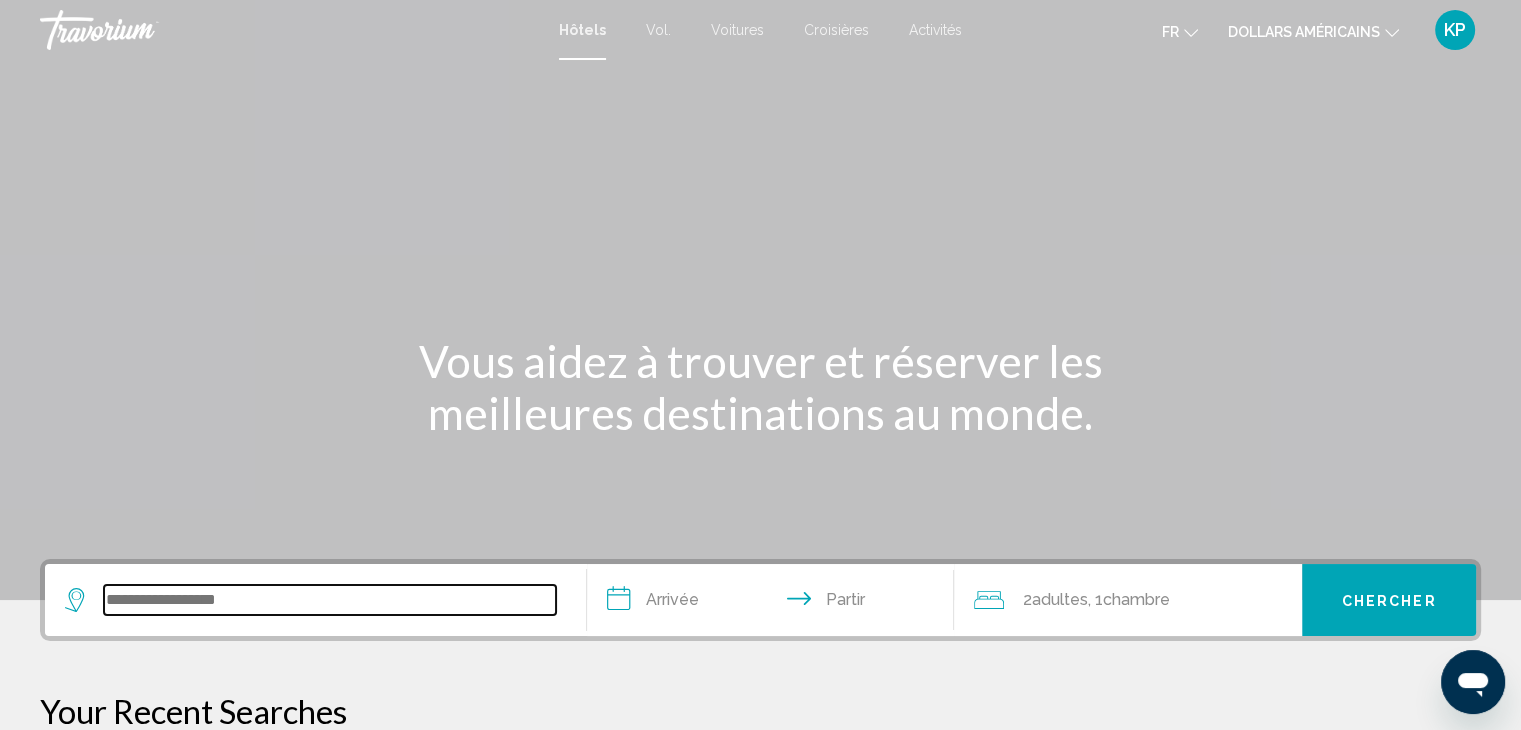 click at bounding box center (330, 600) 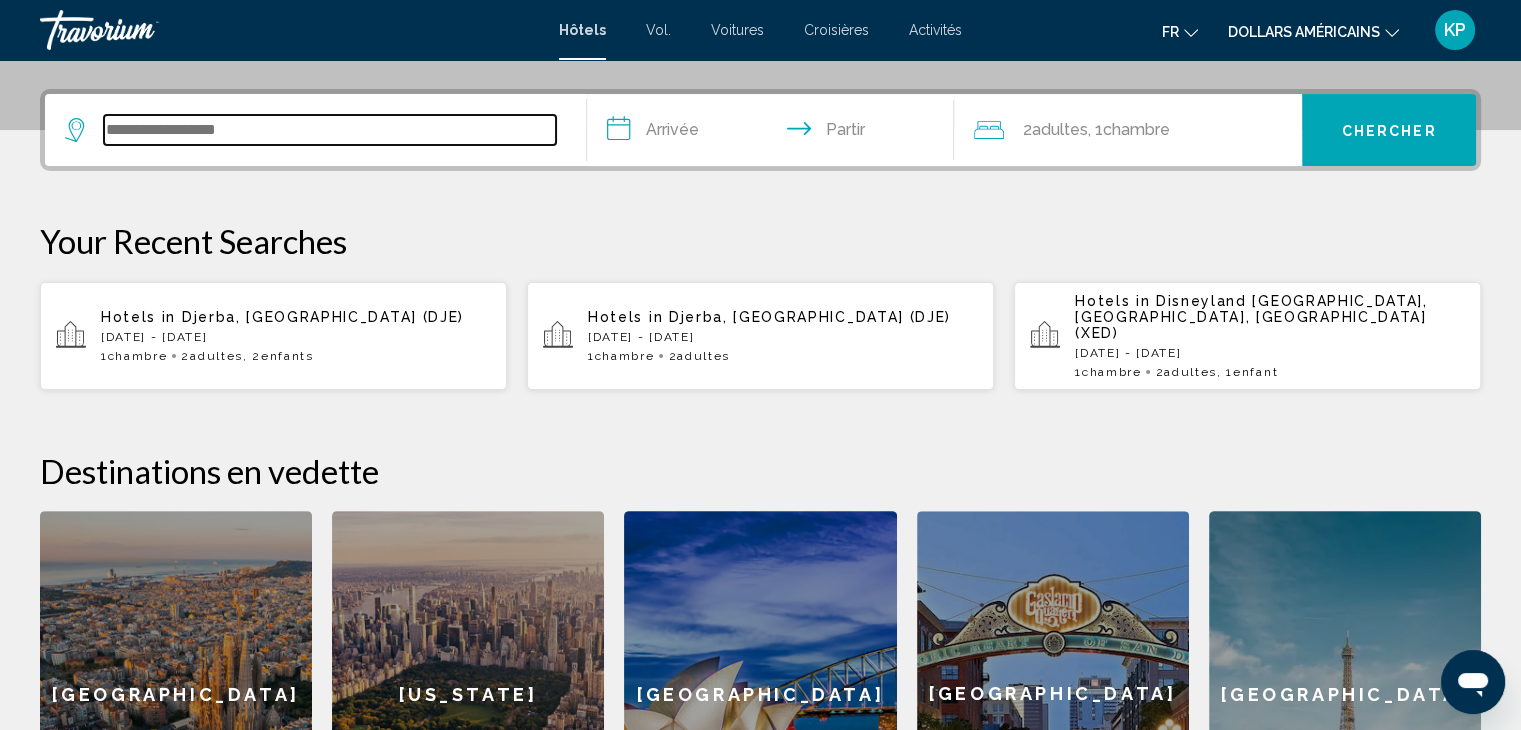 scroll, scrollTop: 493, scrollLeft: 0, axis: vertical 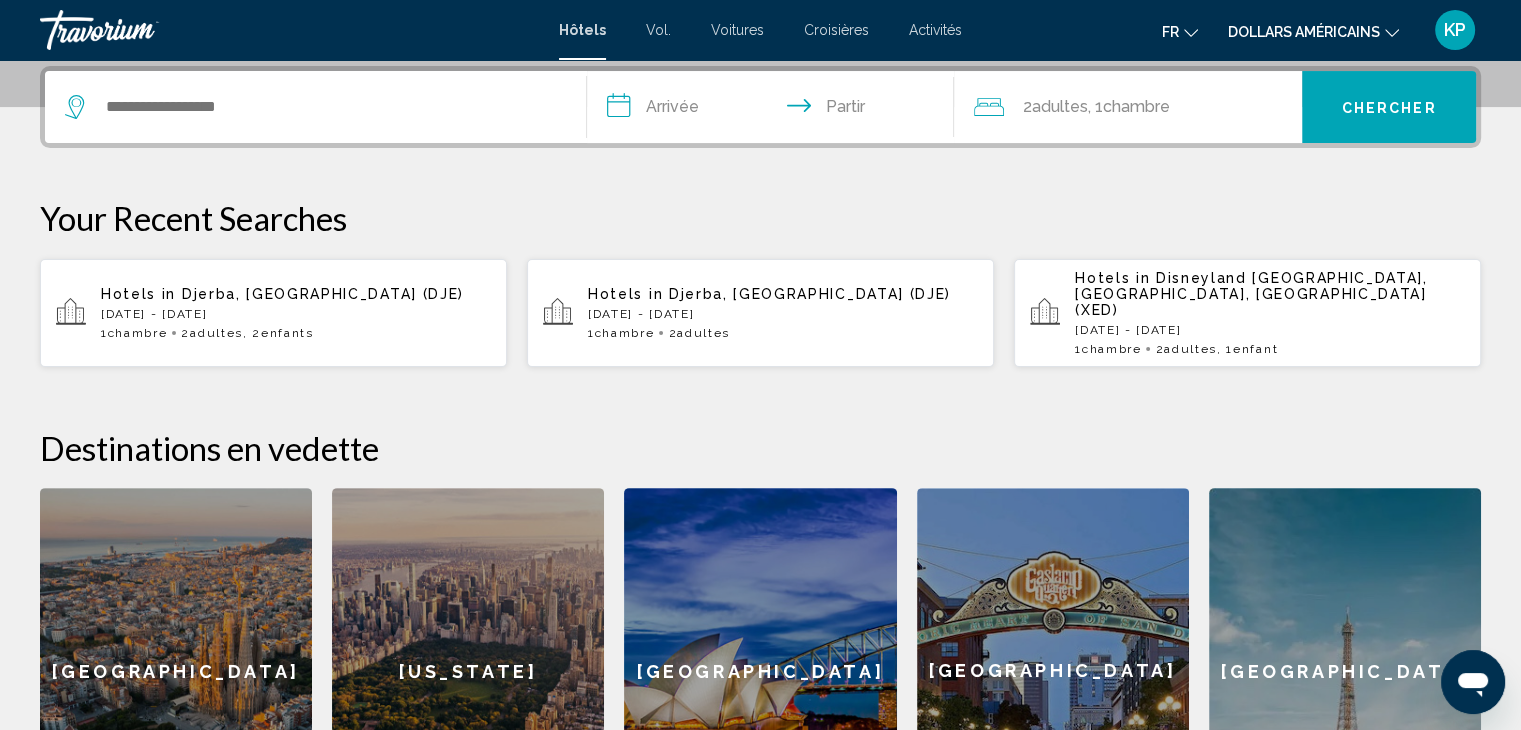 click on "[GEOGRAPHIC_DATA]" 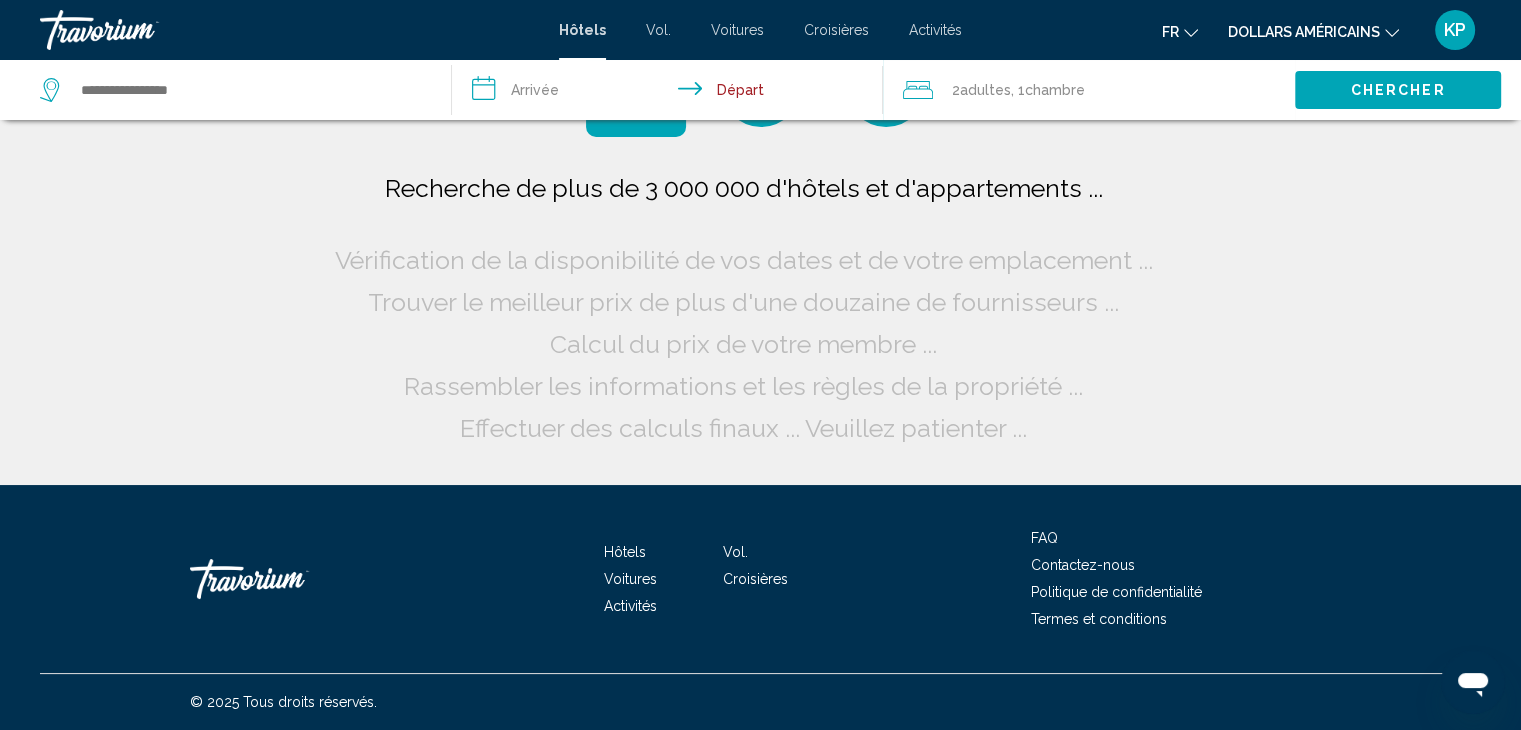 scroll, scrollTop: 0, scrollLeft: 0, axis: both 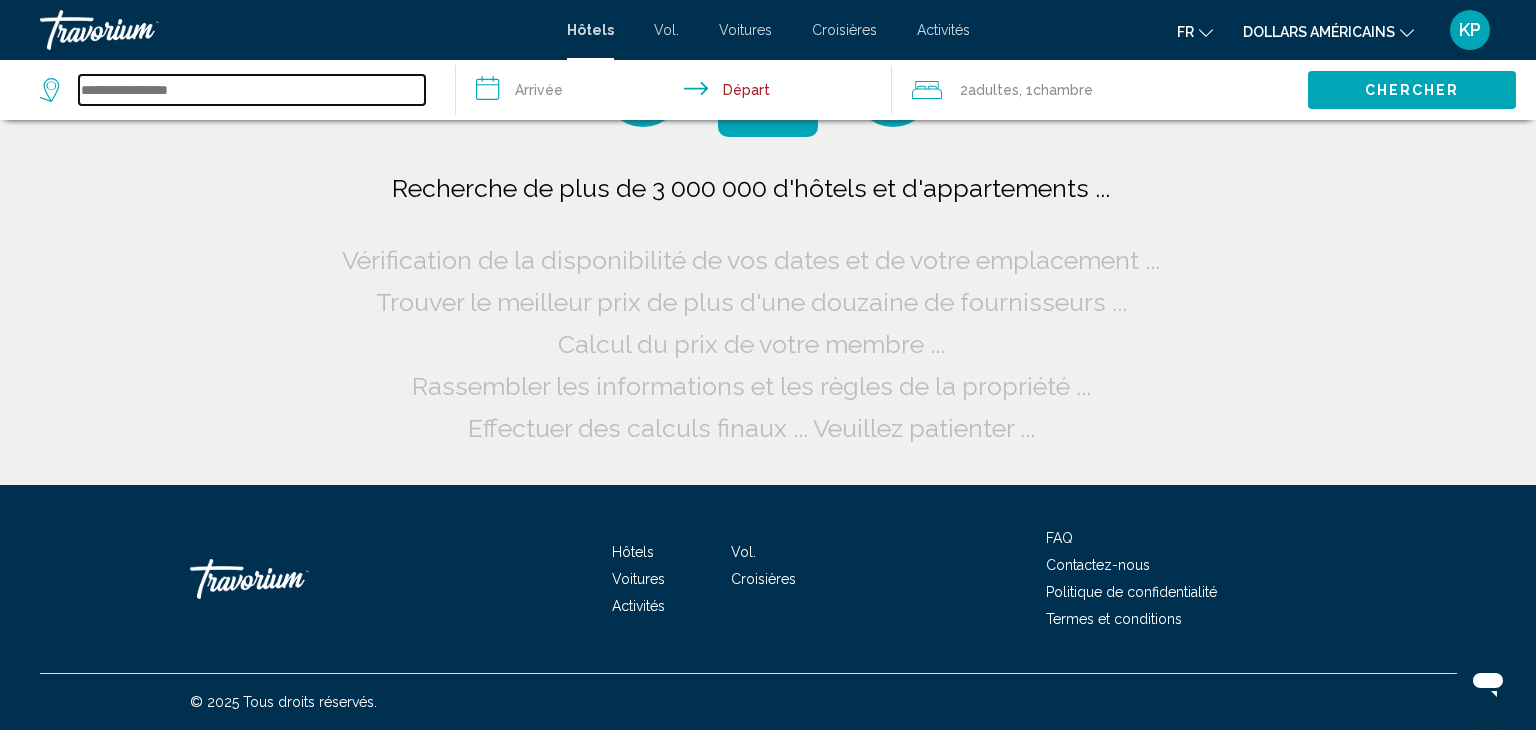 click at bounding box center (252, 90) 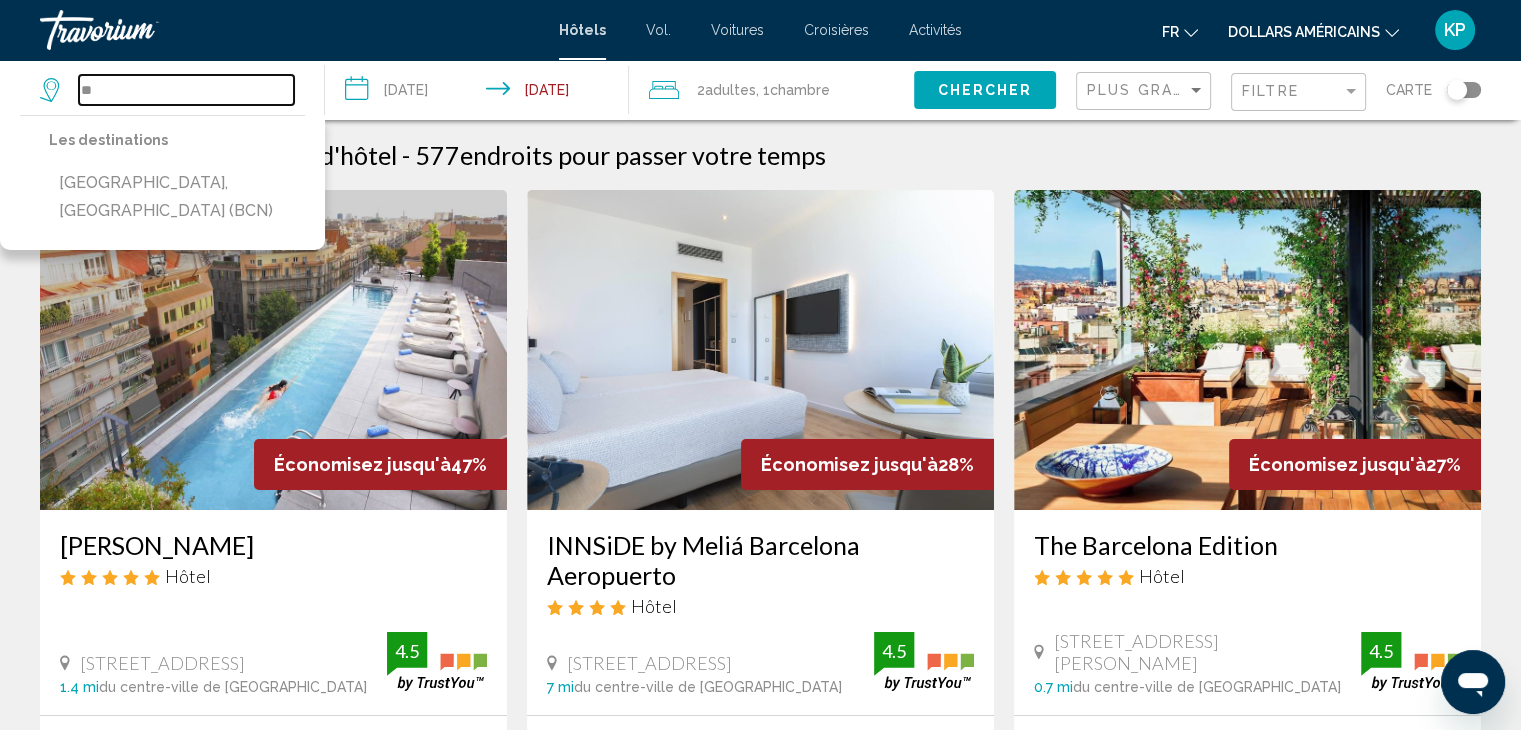 type on "*" 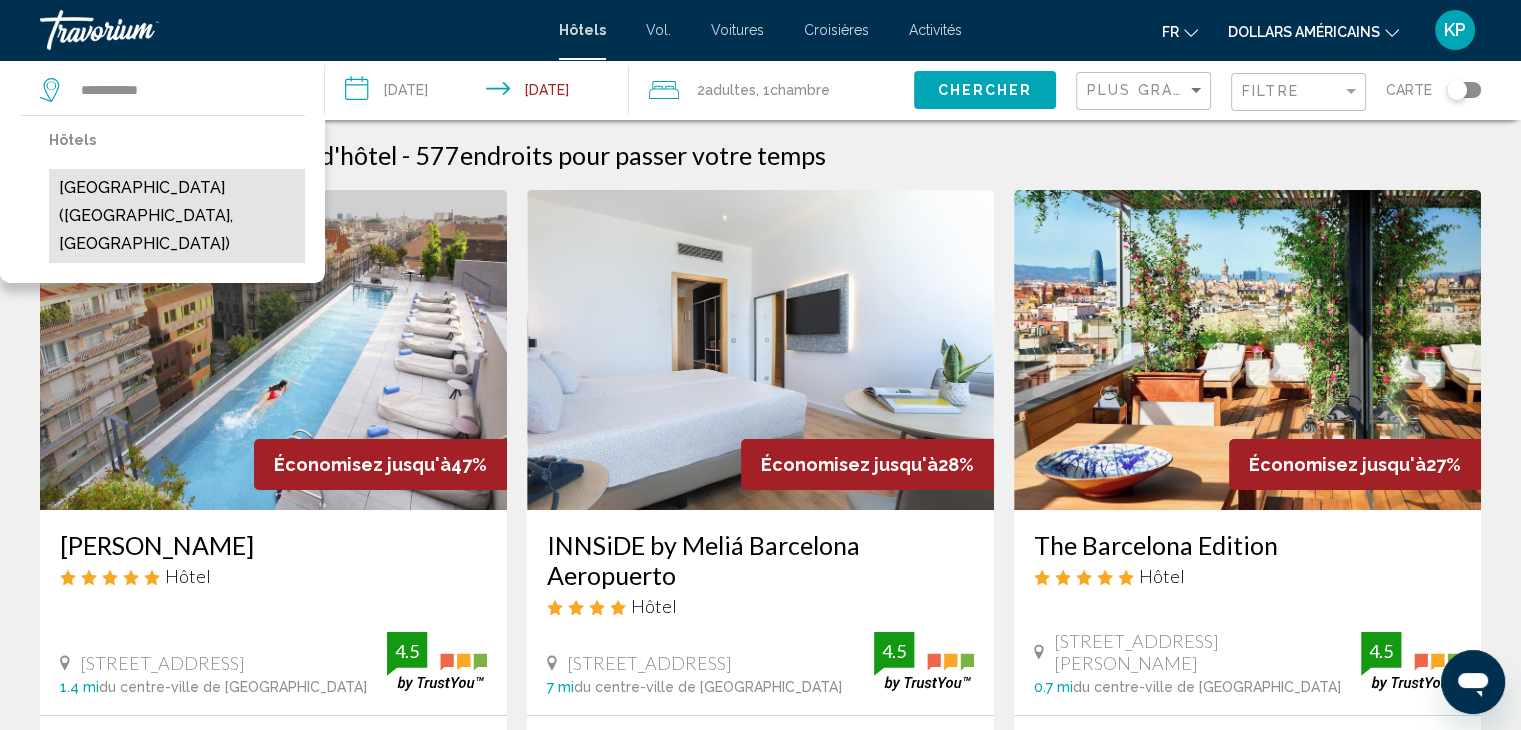 click on "[GEOGRAPHIC_DATA] ([GEOGRAPHIC_DATA], [GEOGRAPHIC_DATA])" at bounding box center (177, 216) 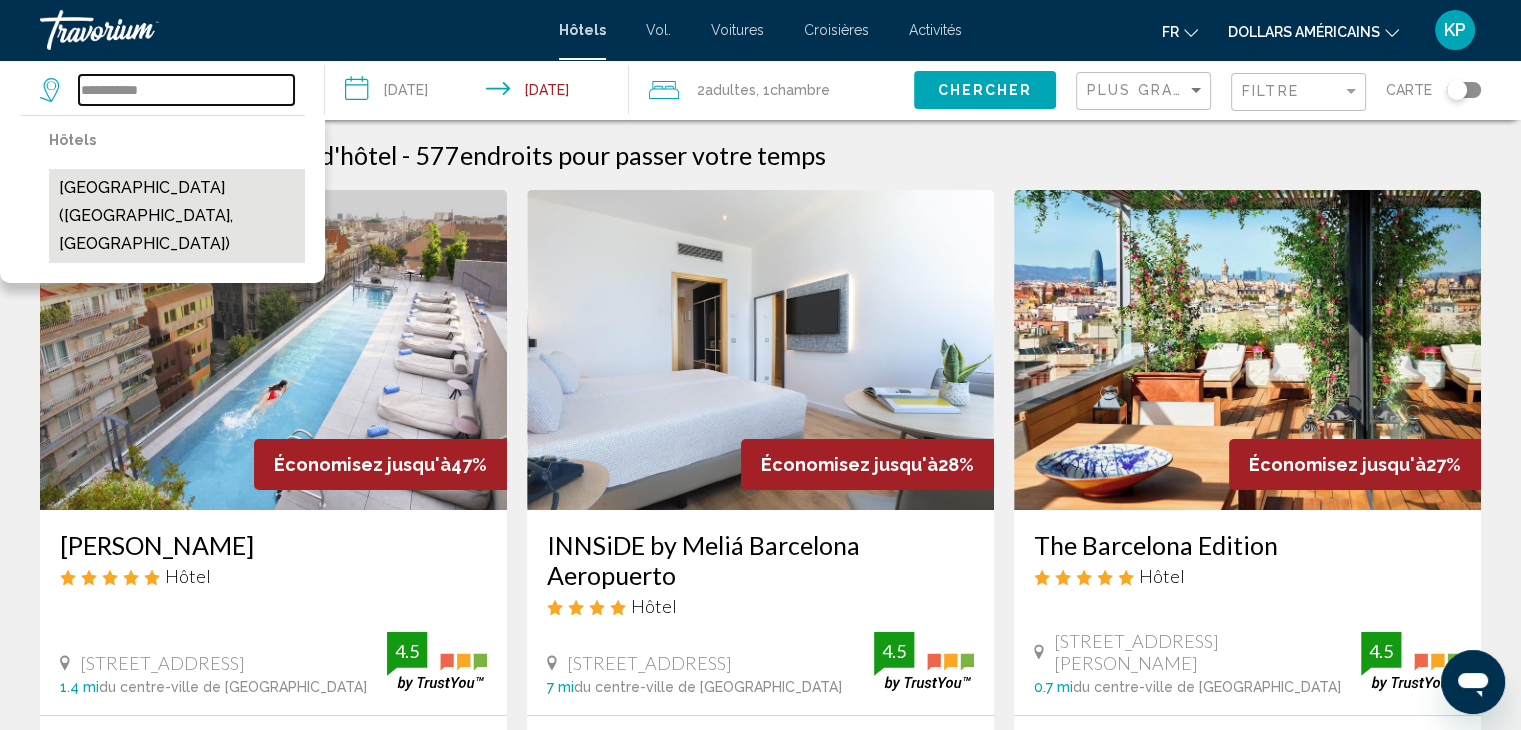 type on "**********" 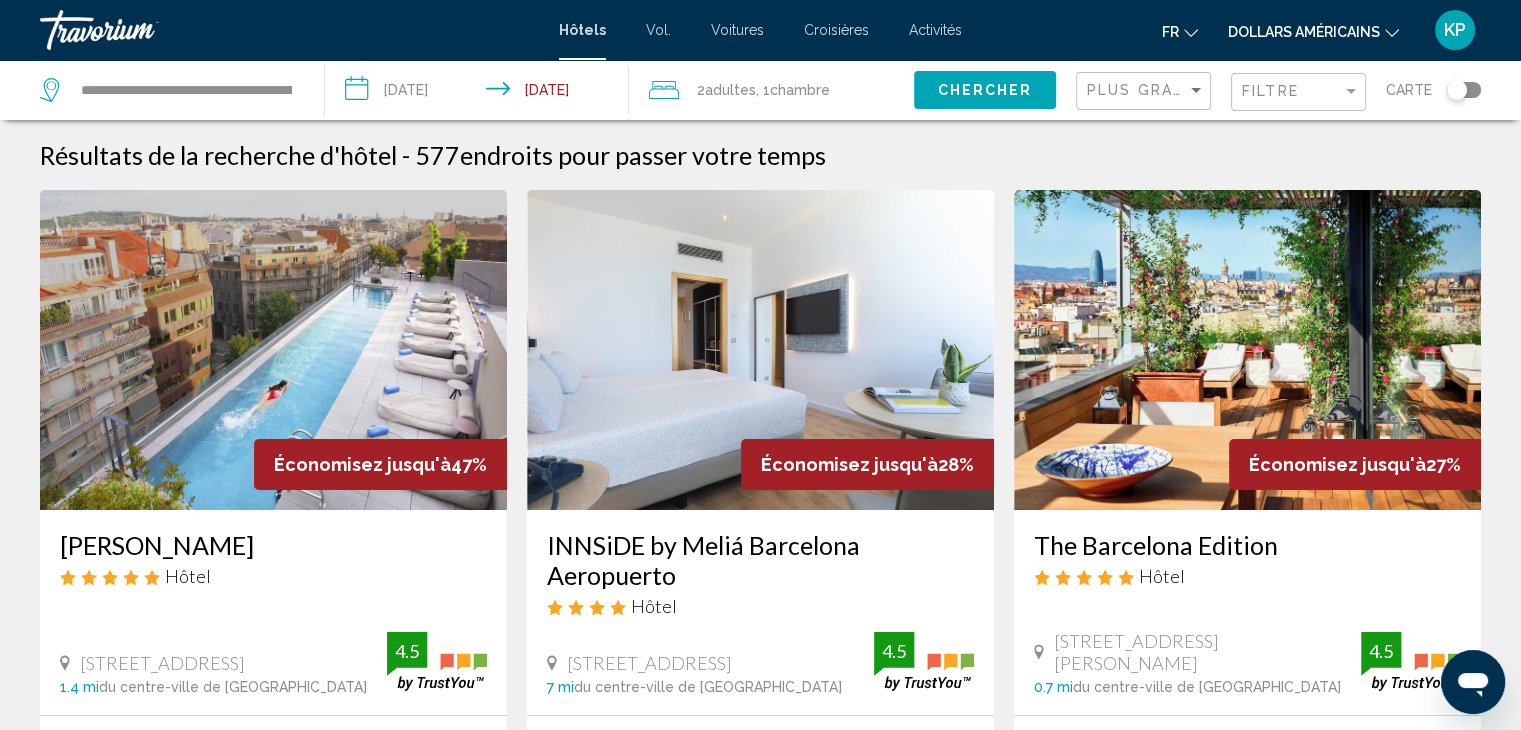 click on "**********" at bounding box center [481, 93] 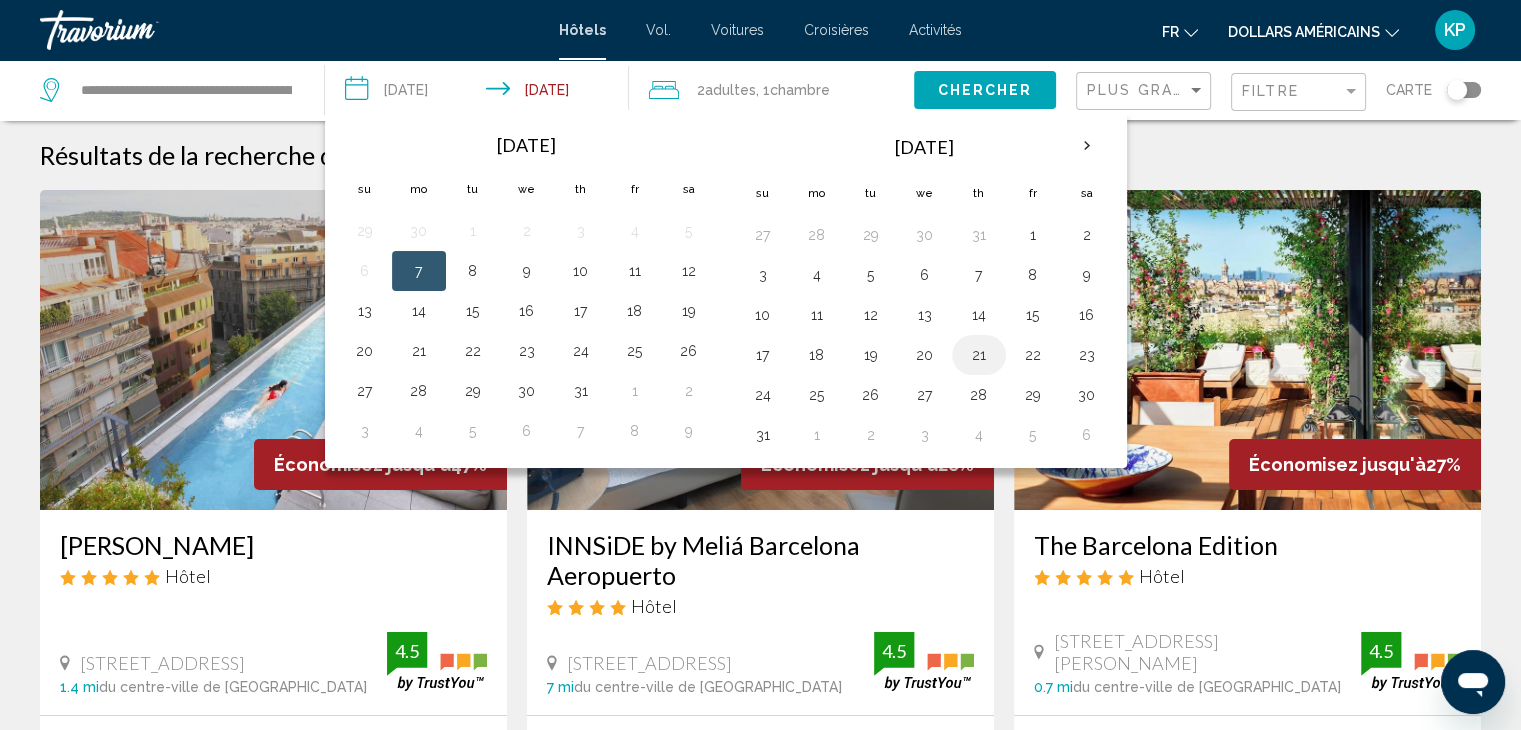 click on "21" at bounding box center (979, 355) 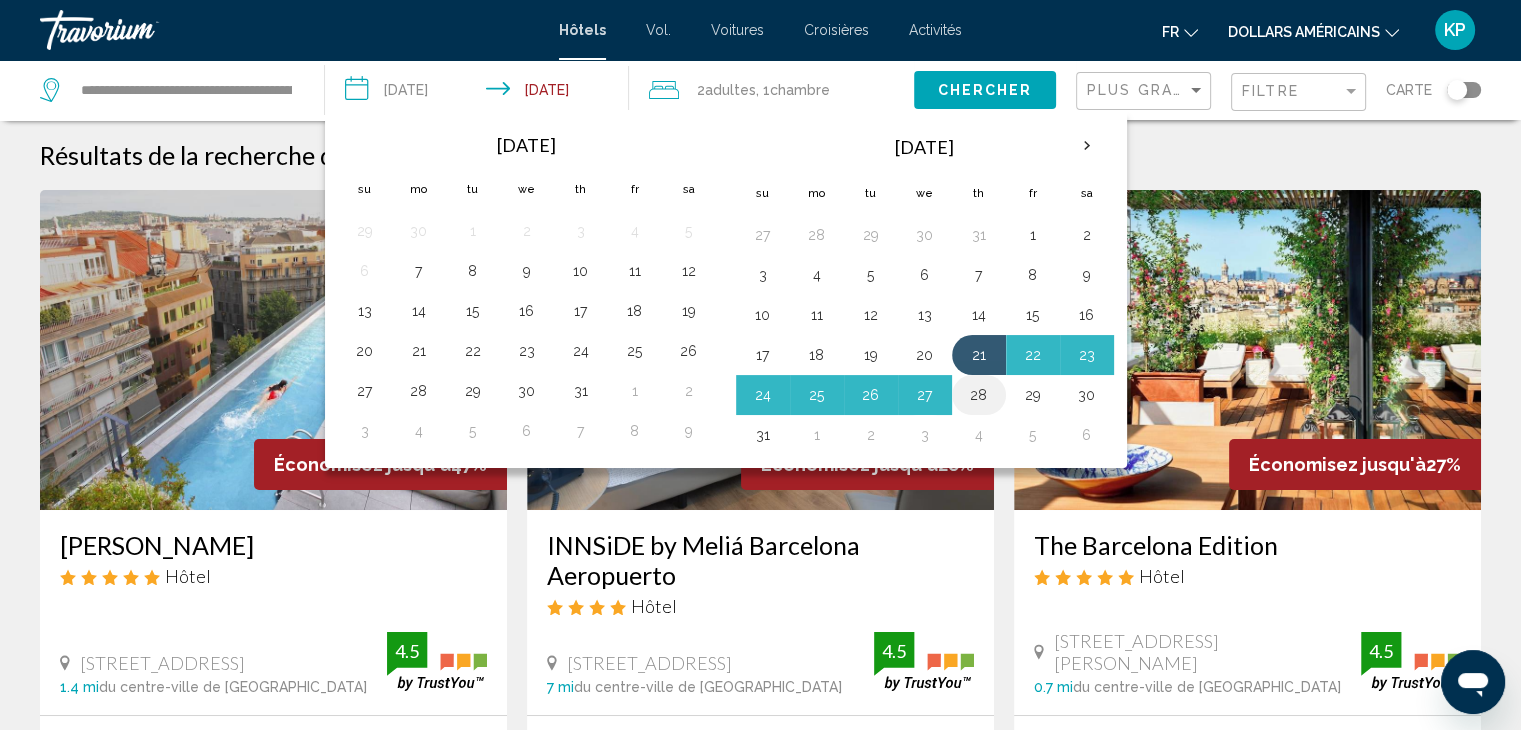 click on "28" at bounding box center (979, 395) 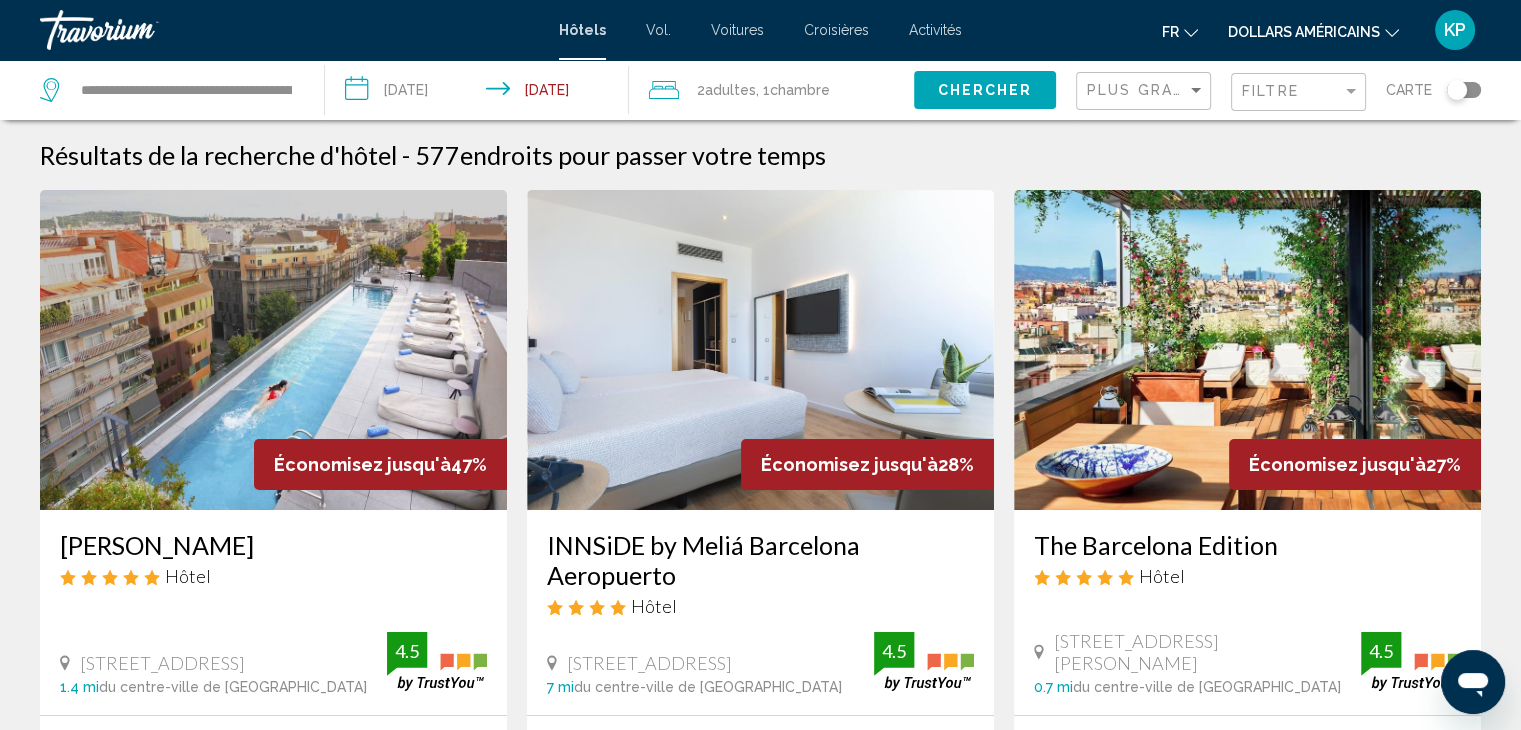 click on "Chercher" 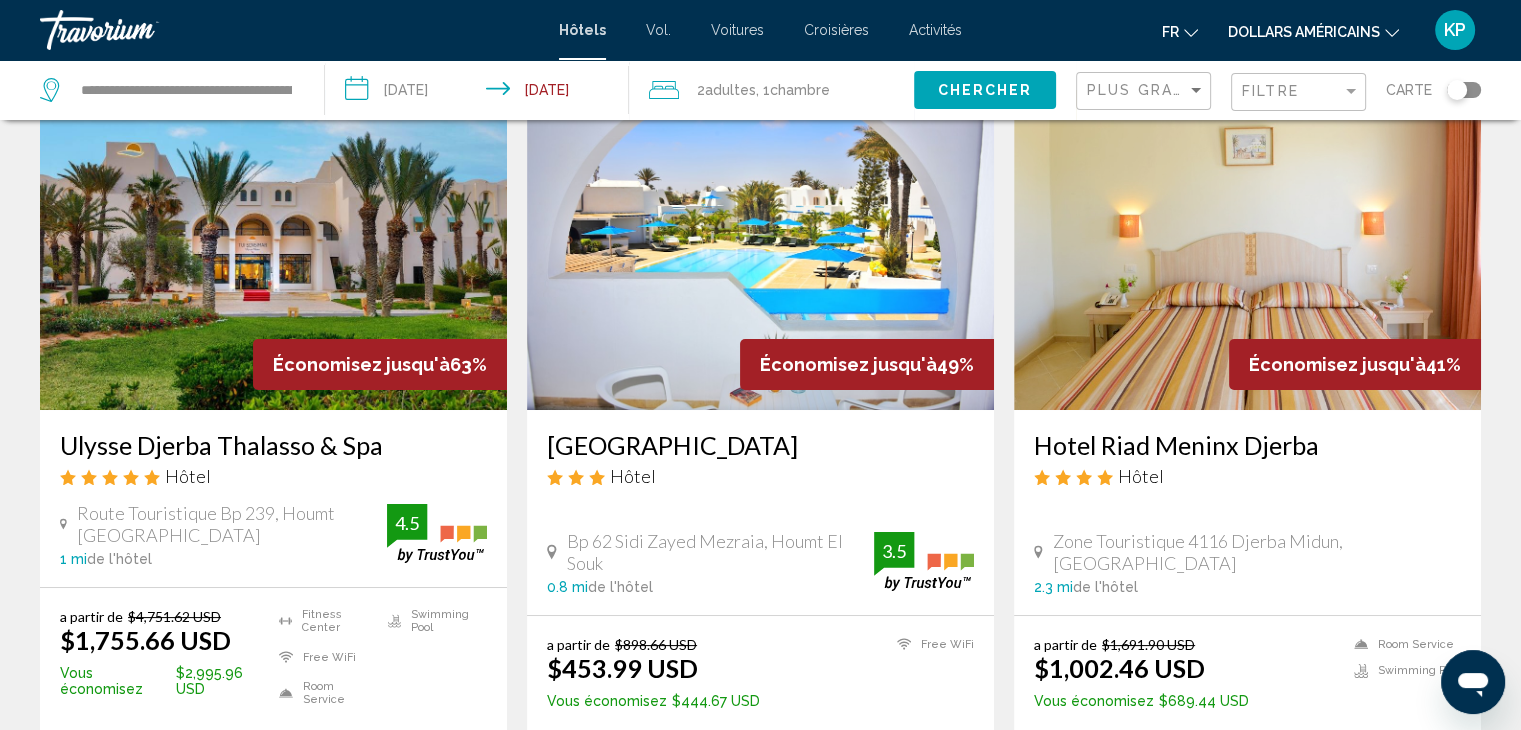 scroll, scrollTop: 0, scrollLeft: 0, axis: both 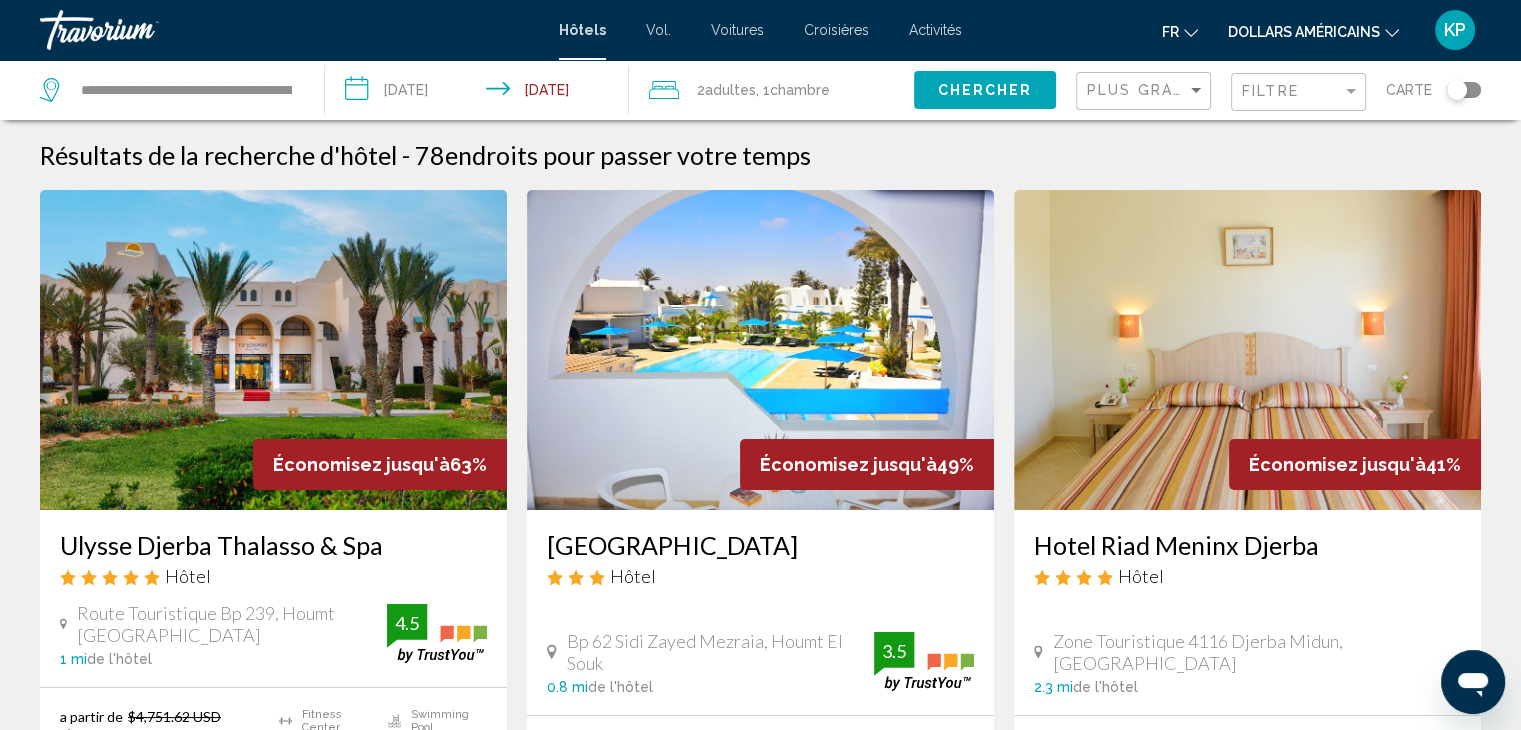 click on "dollars américains" 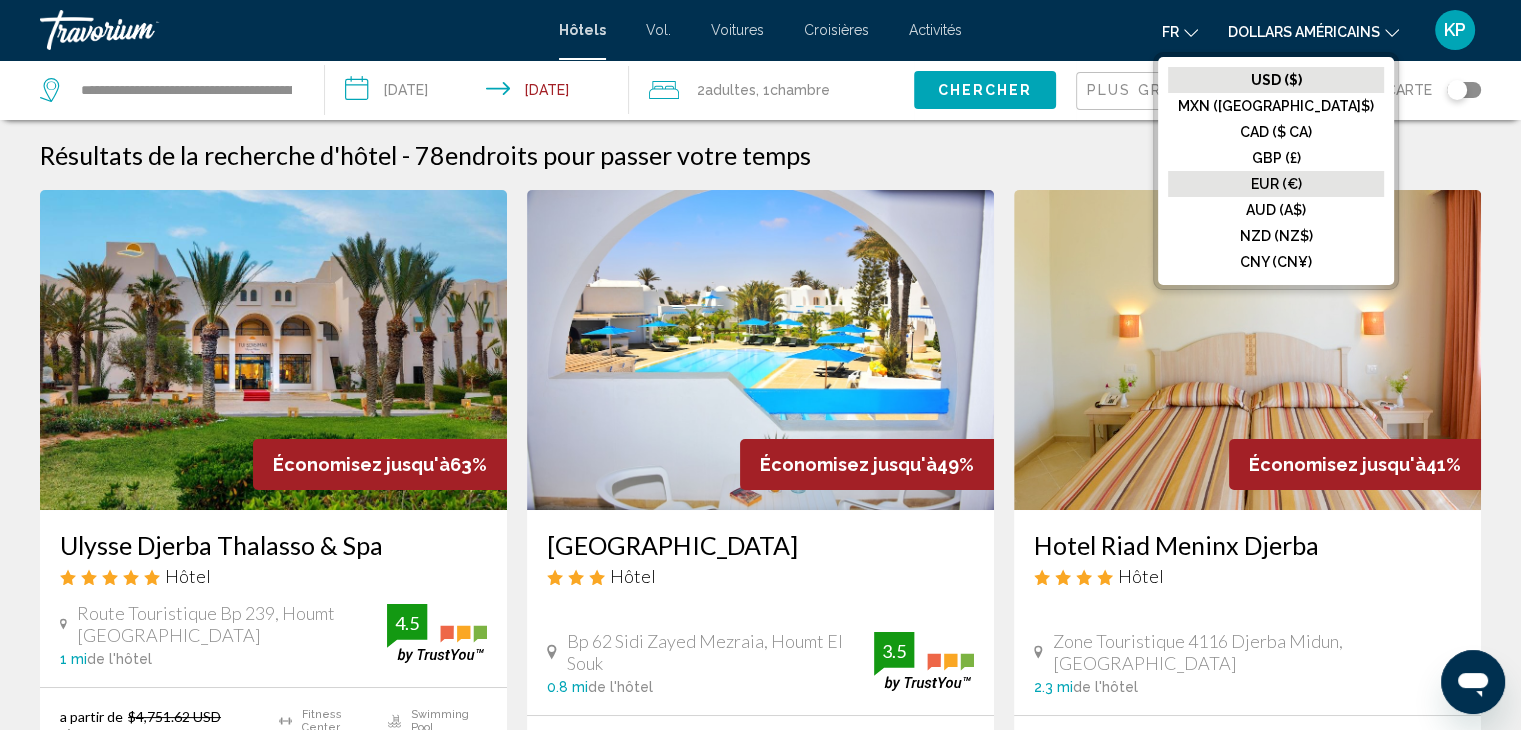 click on "EUR (€)" 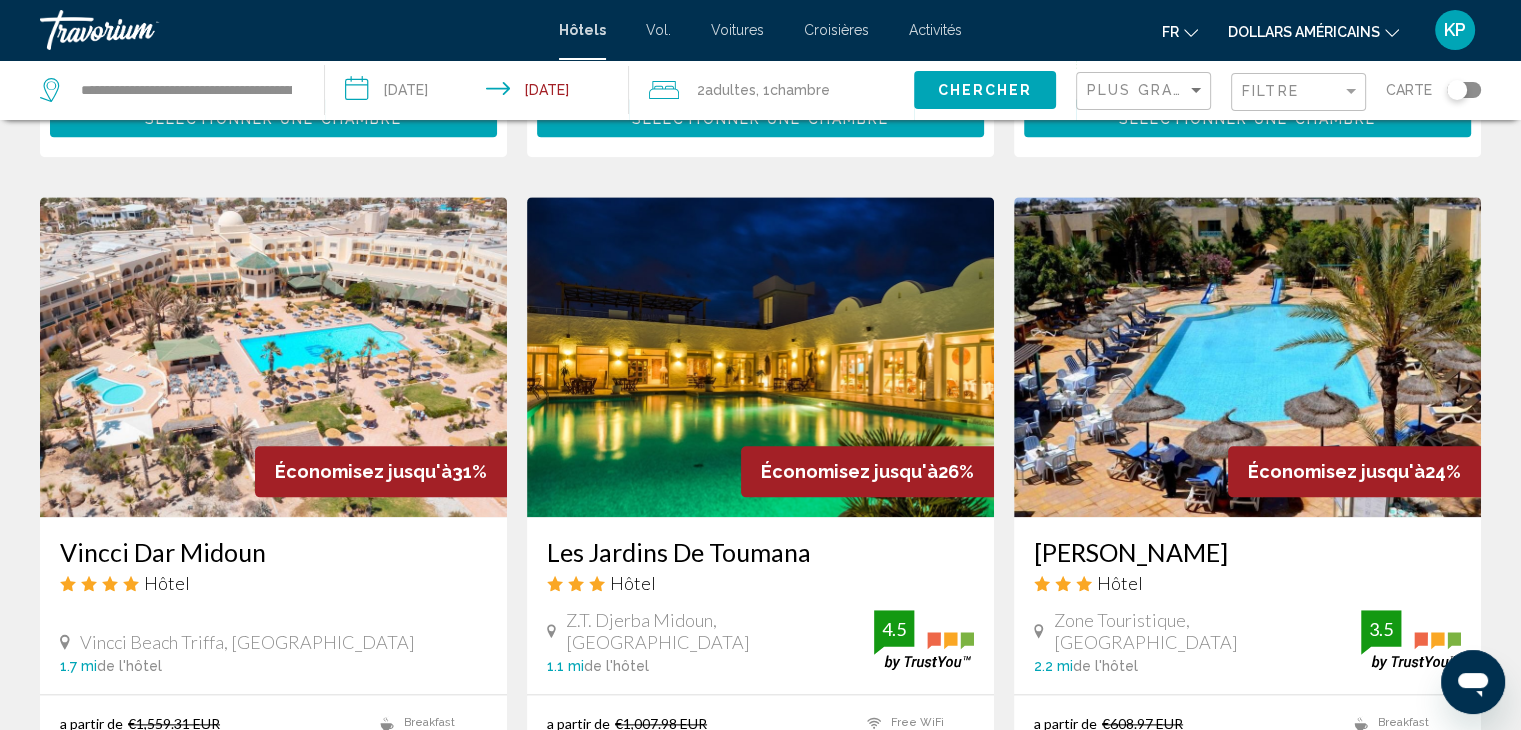 scroll, scrollTop: 1500, scrollLeft: 0, axis: vertical 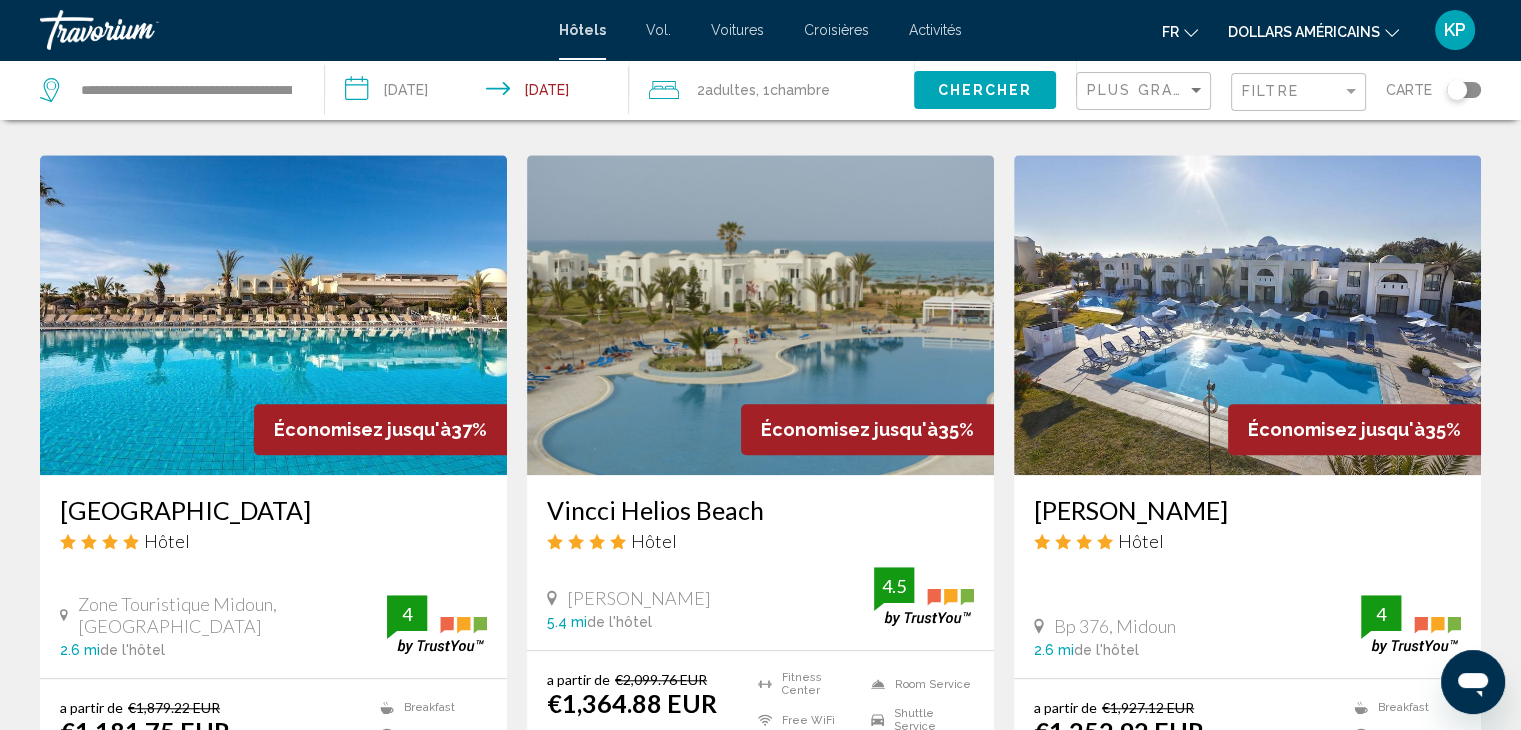 click on "Chercher" 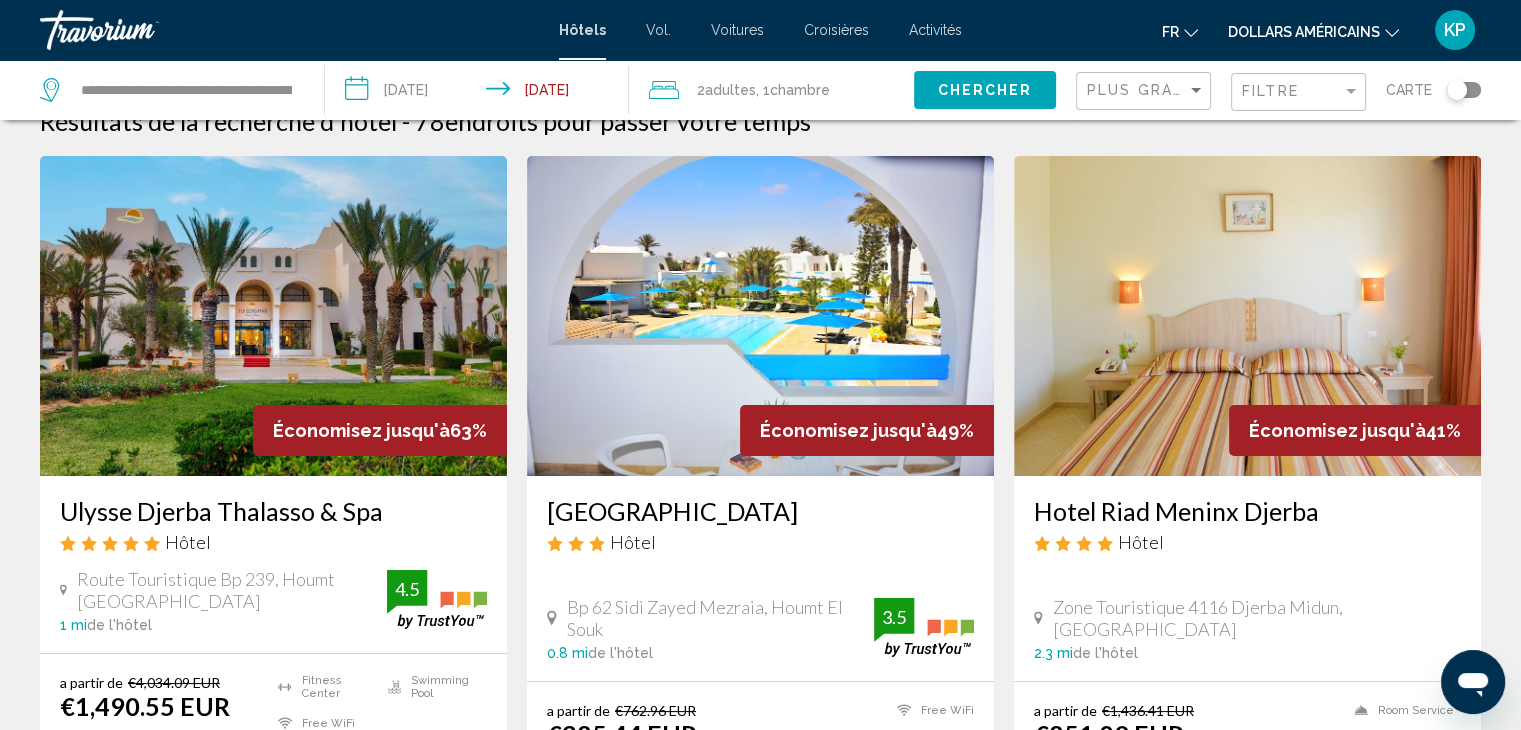 scroll, scrollTop: 0, scrollLeft: 0, axis: both 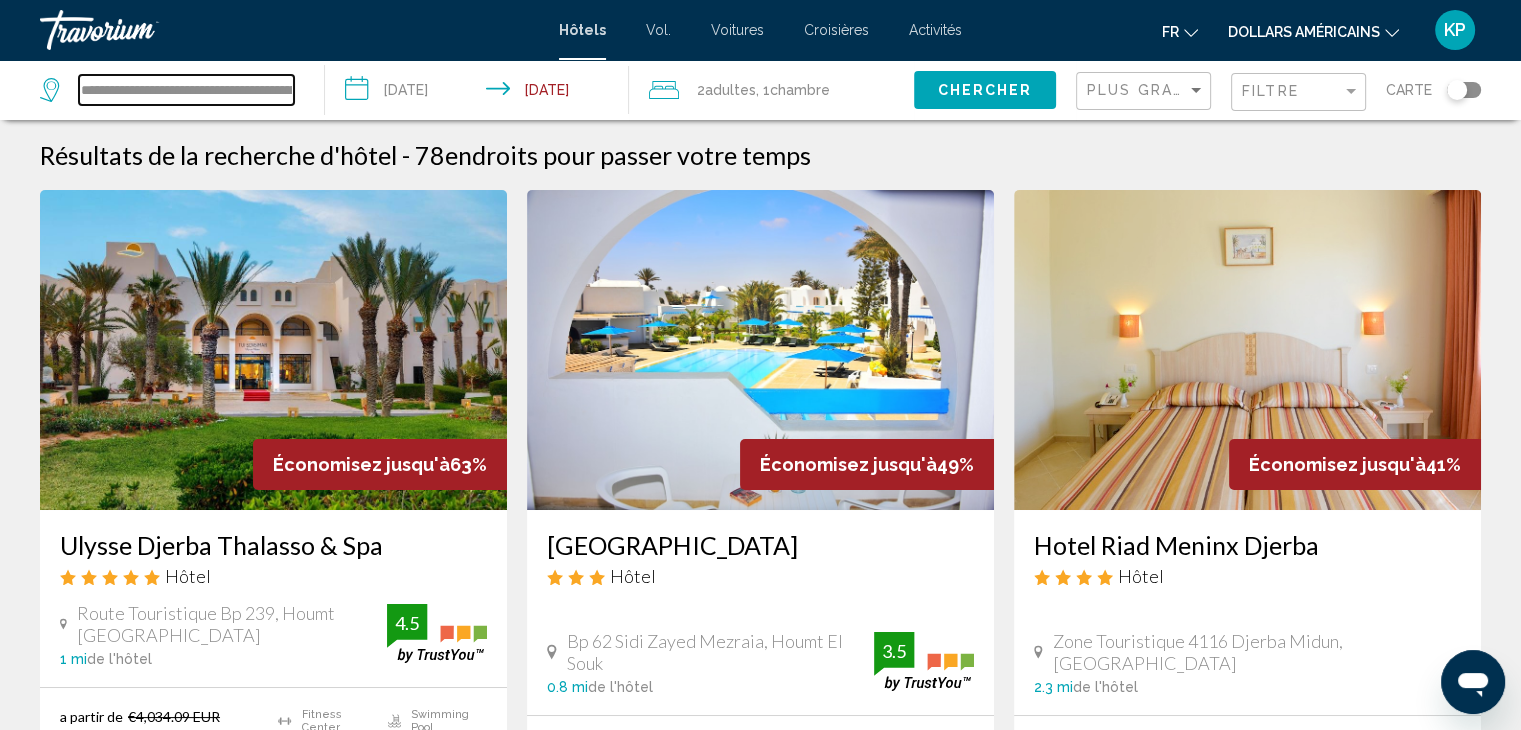 click on "**********" at bounding box center [186, 90] 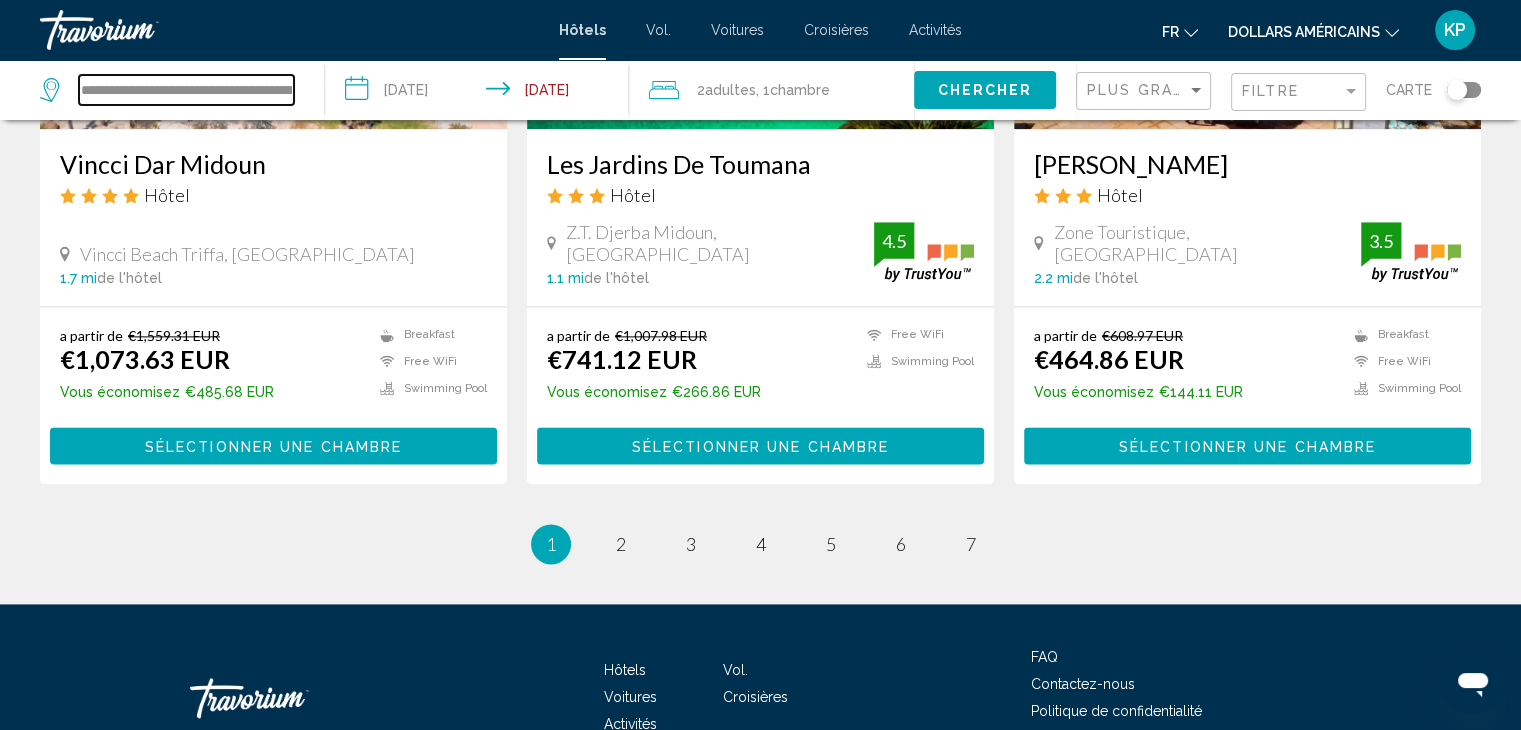 scroll, scrollTop: 2600, scrollLeft: 0, axis: vertical 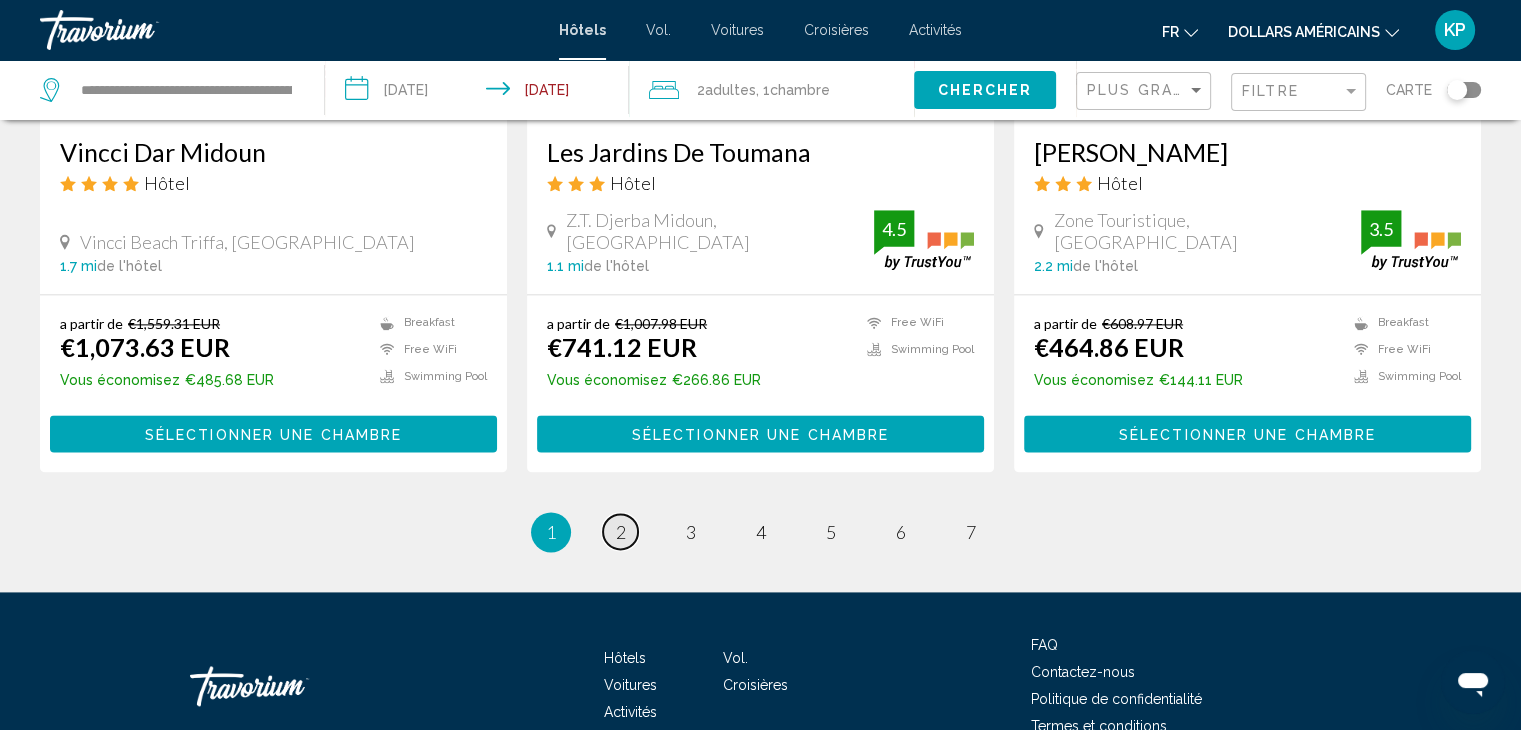 click on "2" at bounding box center [621, 532] 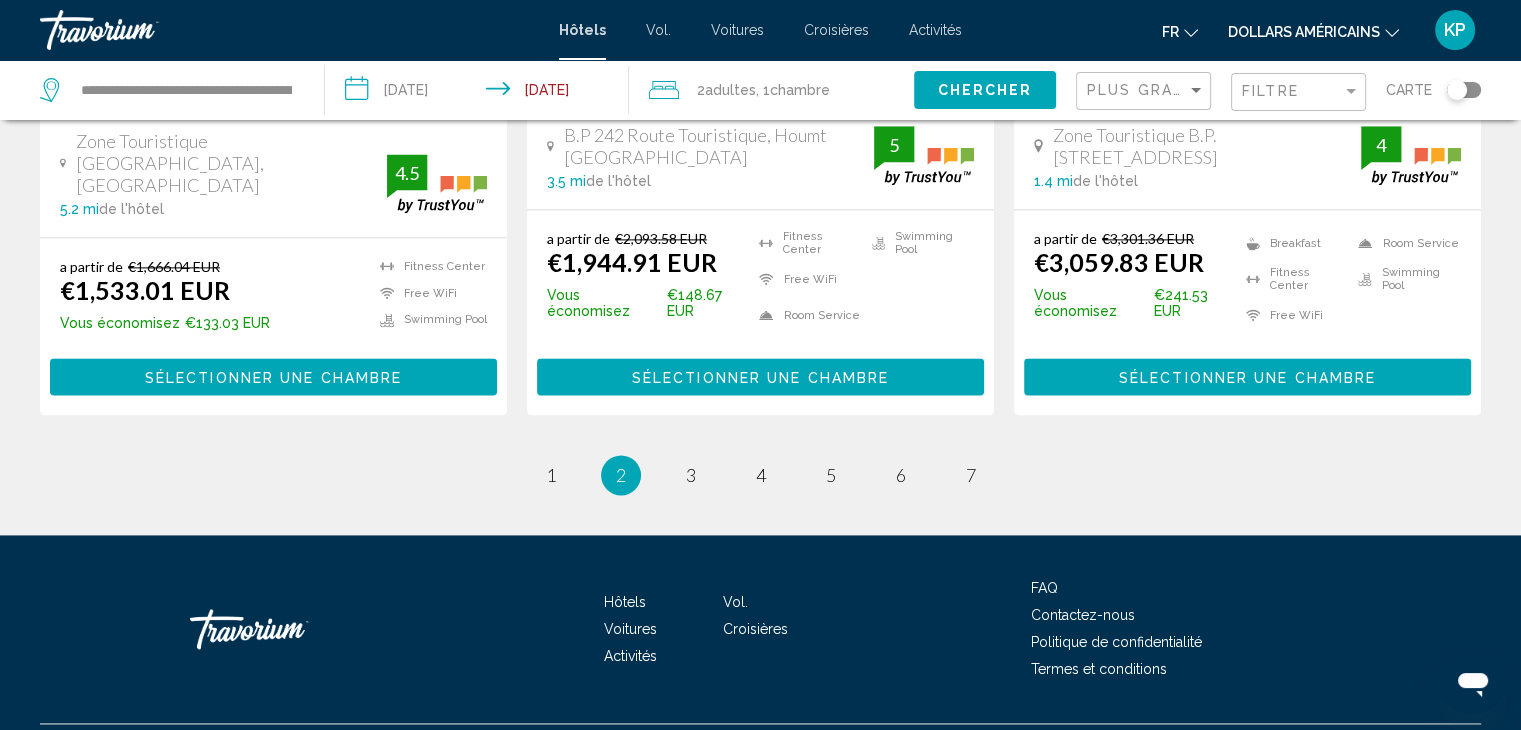 scroll, scrollTop: 2727, scrollLeft: 0, axis: vertical 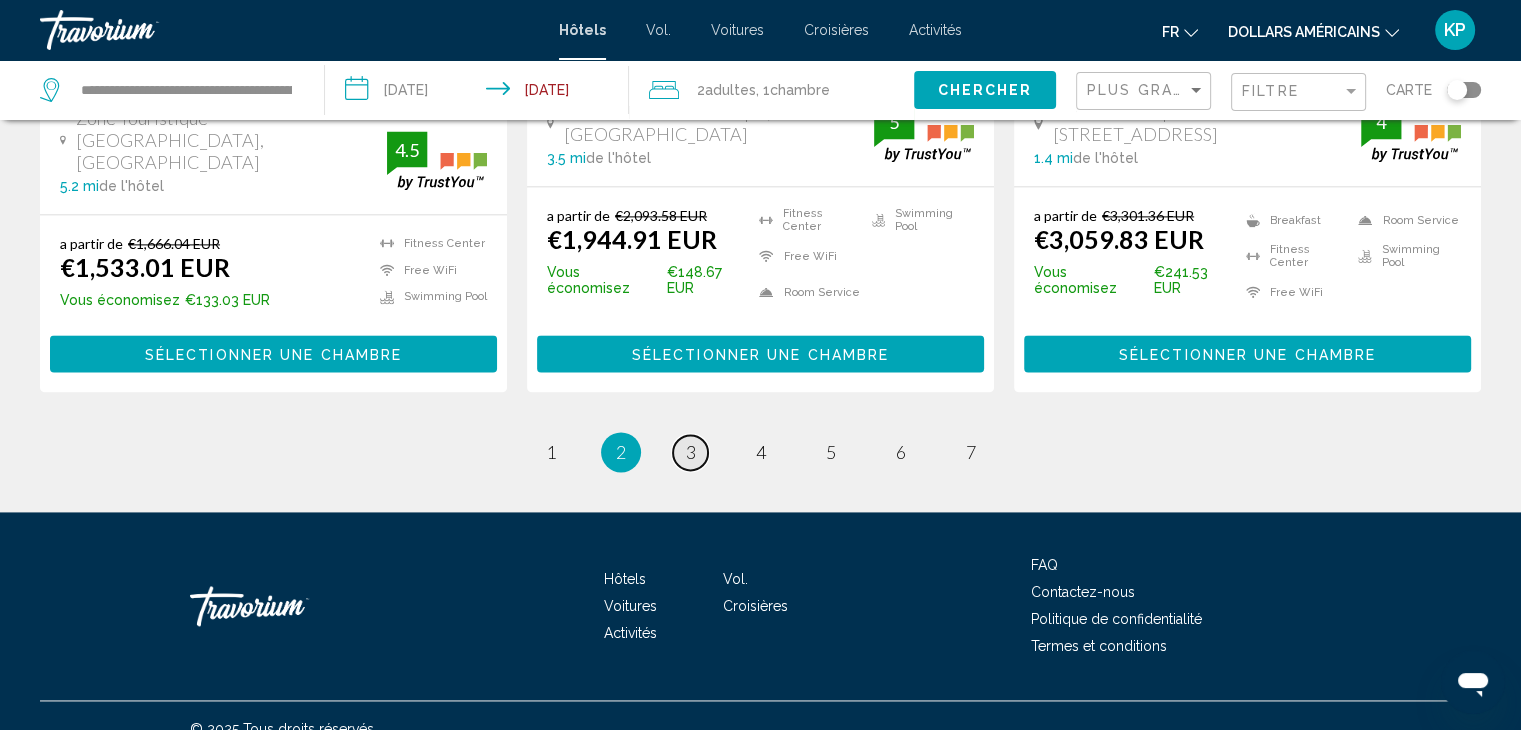 click on "3" at bounding box center (691, 452) 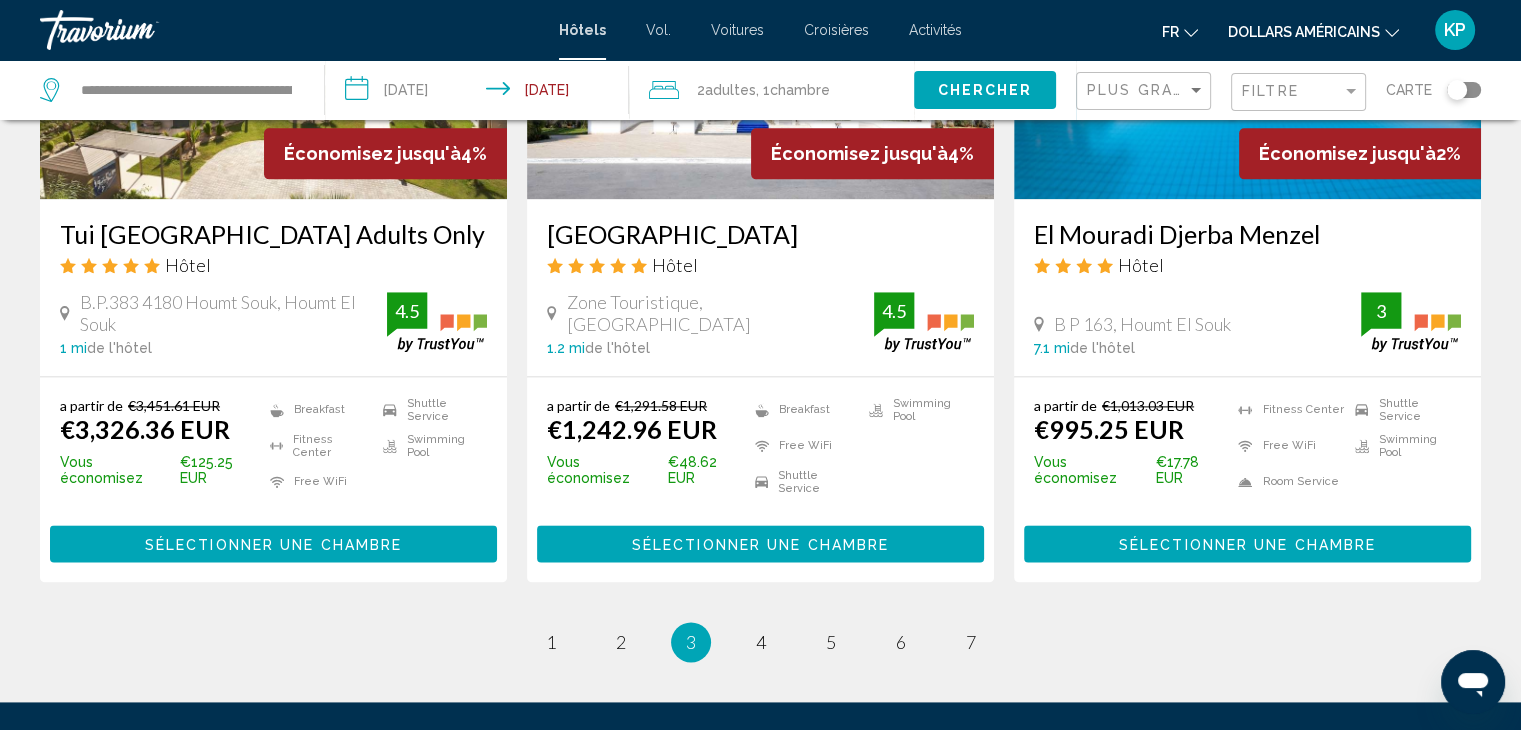 scroll, scrollTop: 2700, scrollLeft: 0, axis: vertical 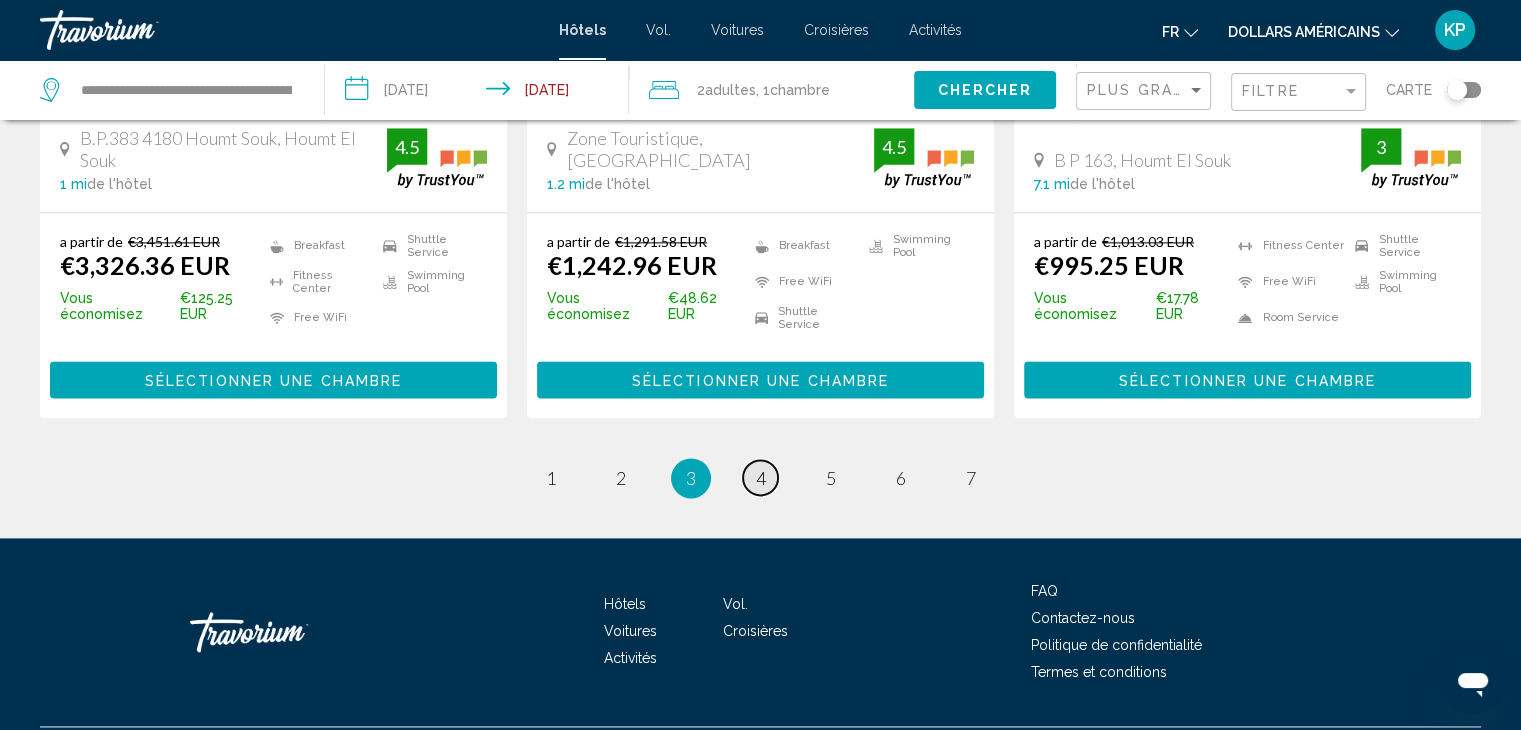 click on "4" at bounding box center (761, 478) 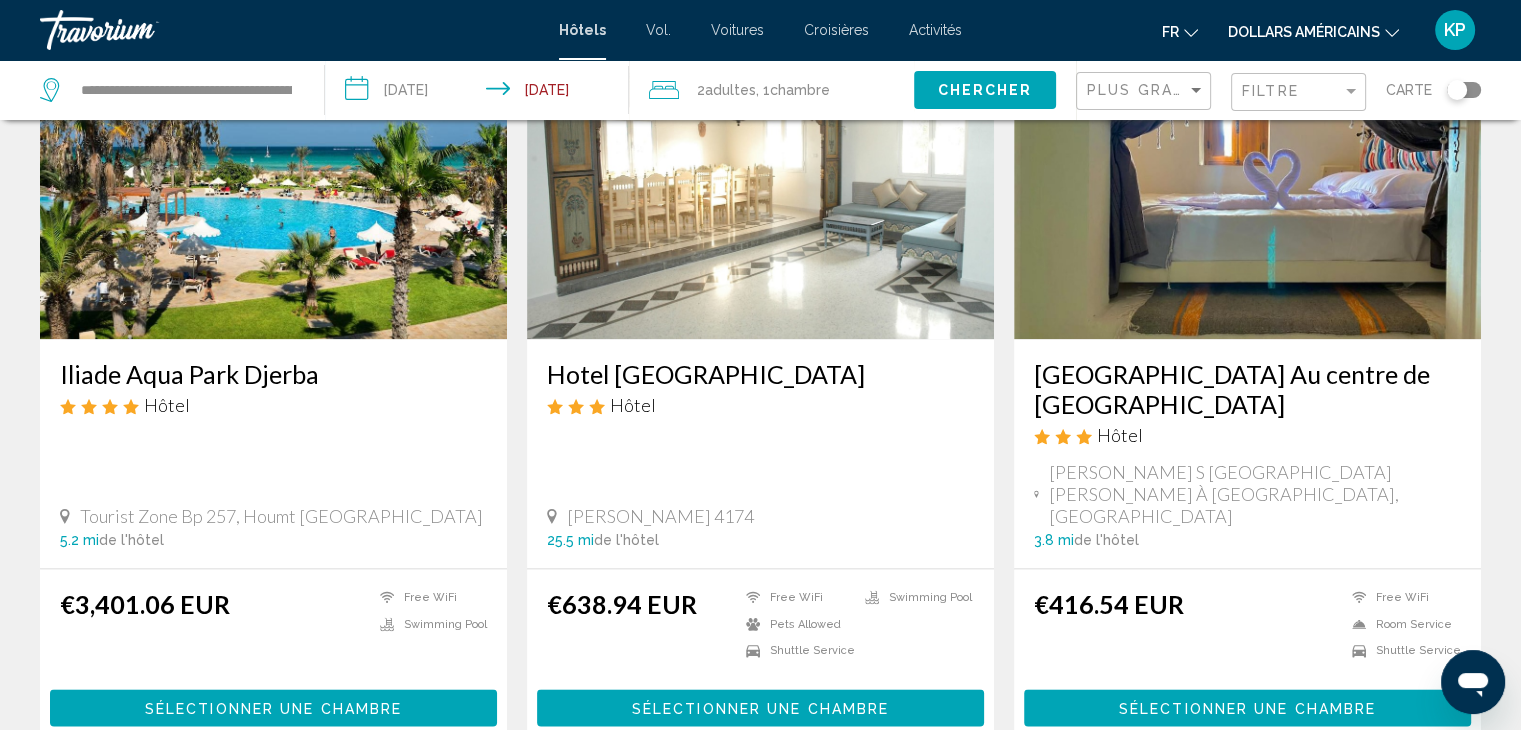 scroll, scrollTop: 2703, scrollLeft: 0, axis: vertical 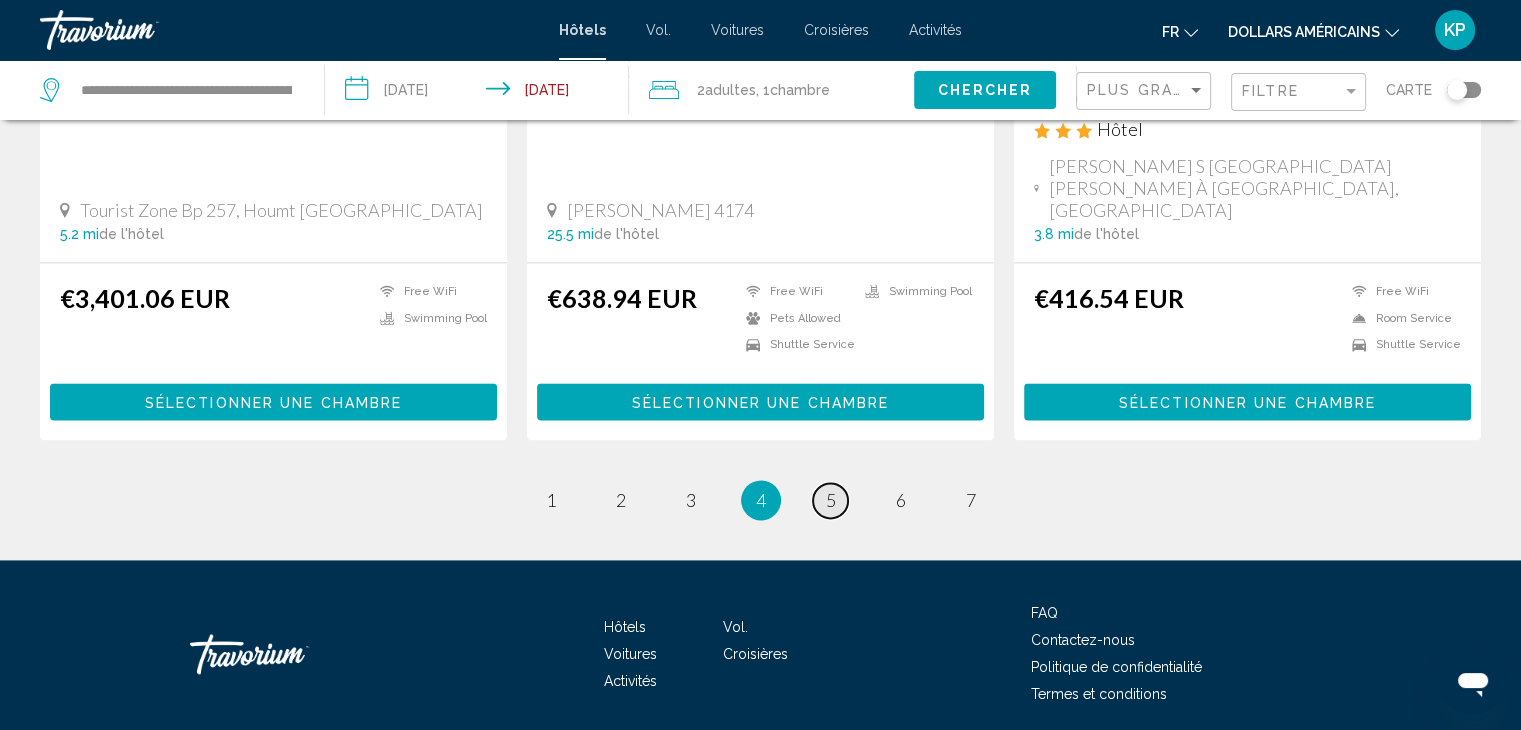 click on "page  5" at bounding box center (830, 500) 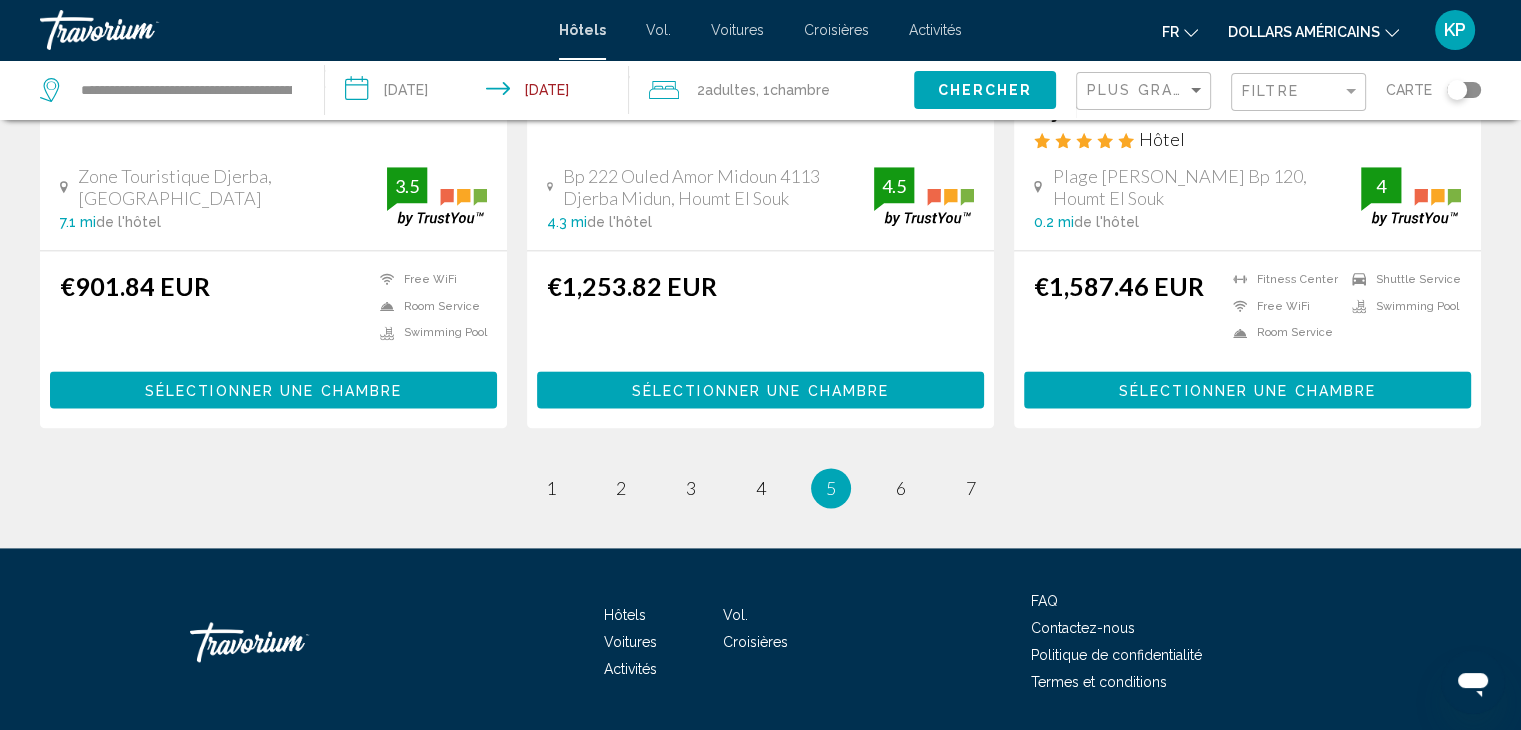 scroll, scrollTop: 2672, scrollLeft: 0, axis: vertical 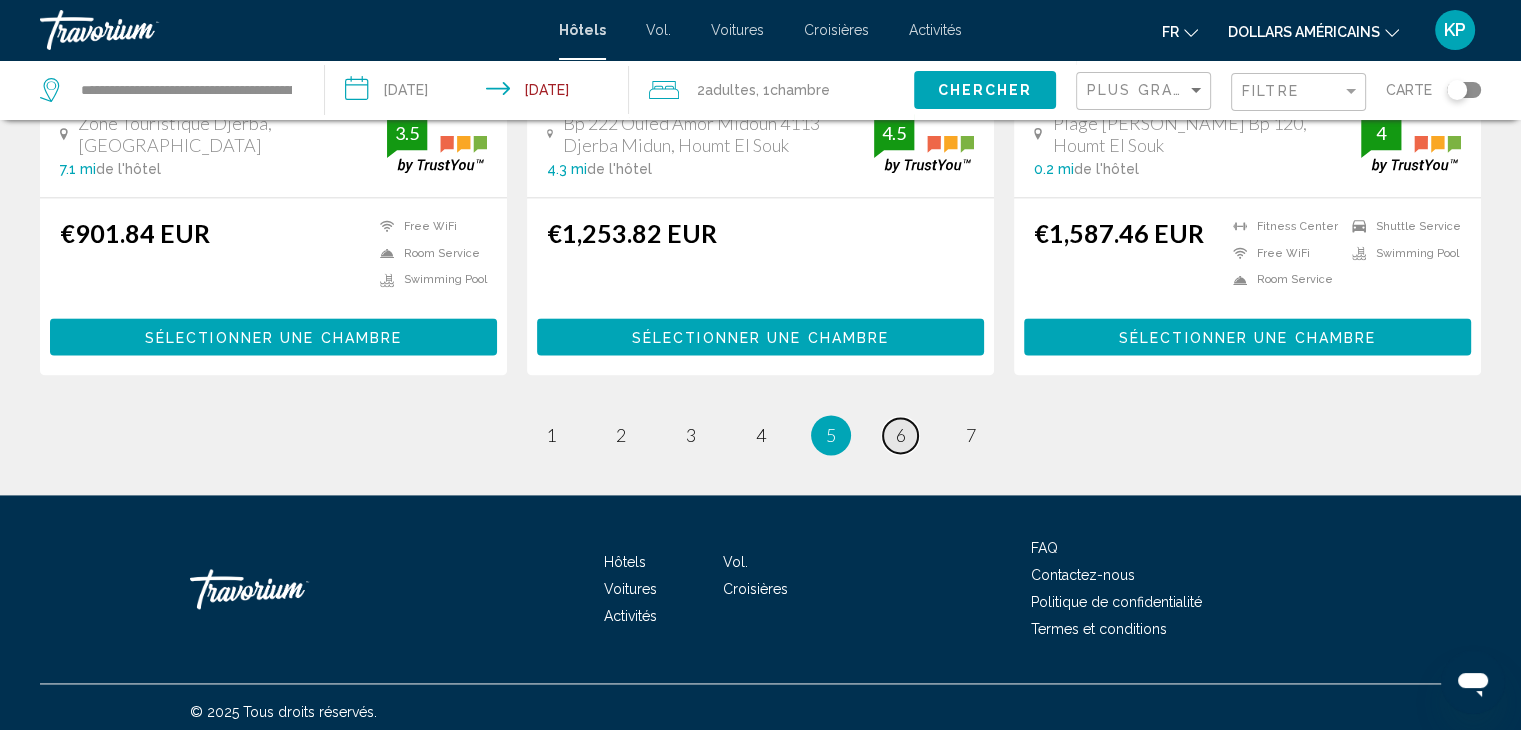 click on "6" at bounding box center [901, 435] 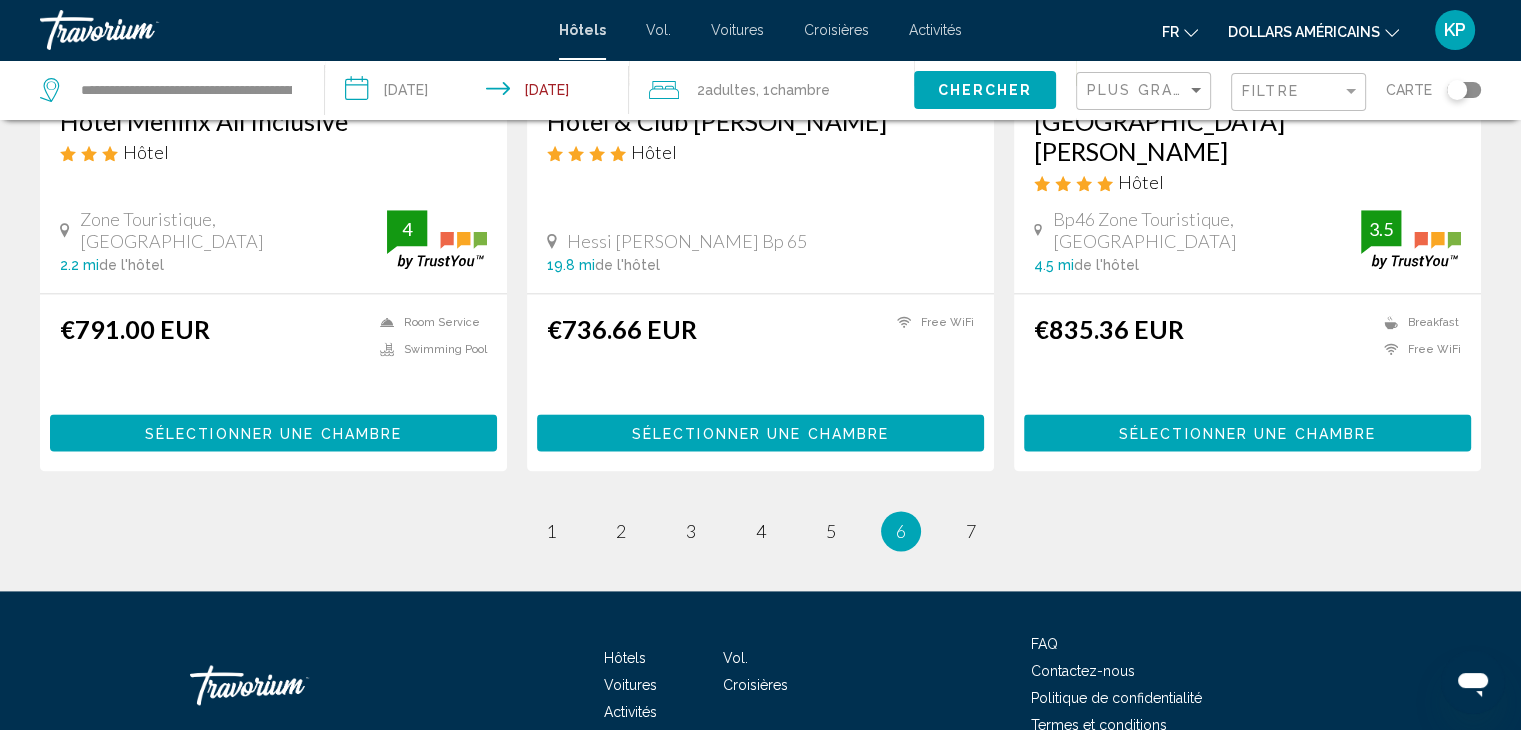 scroll, scrollTop: 2650, scrollLeft: 0, axis: vertical 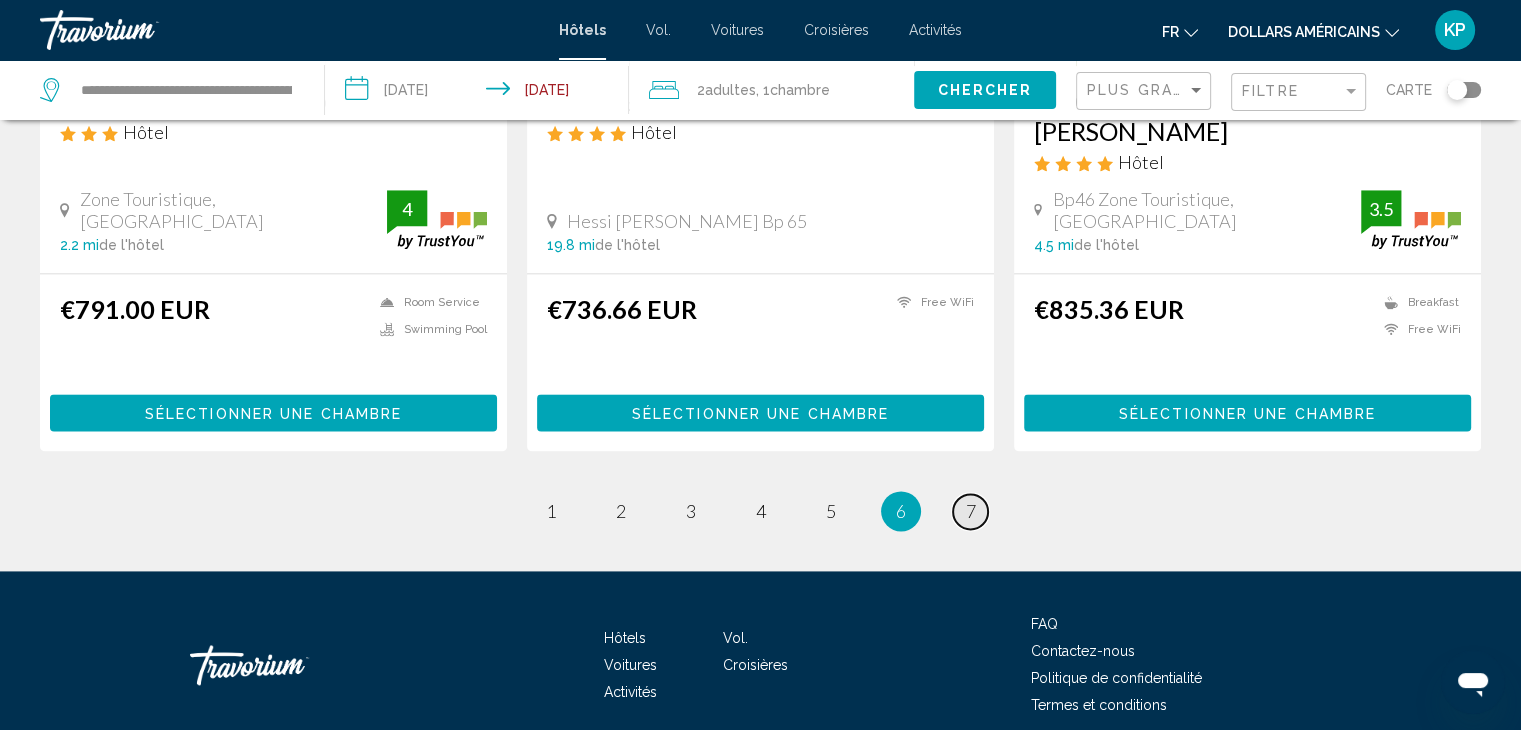 click on "page  7" at bounding box center [970, 511] 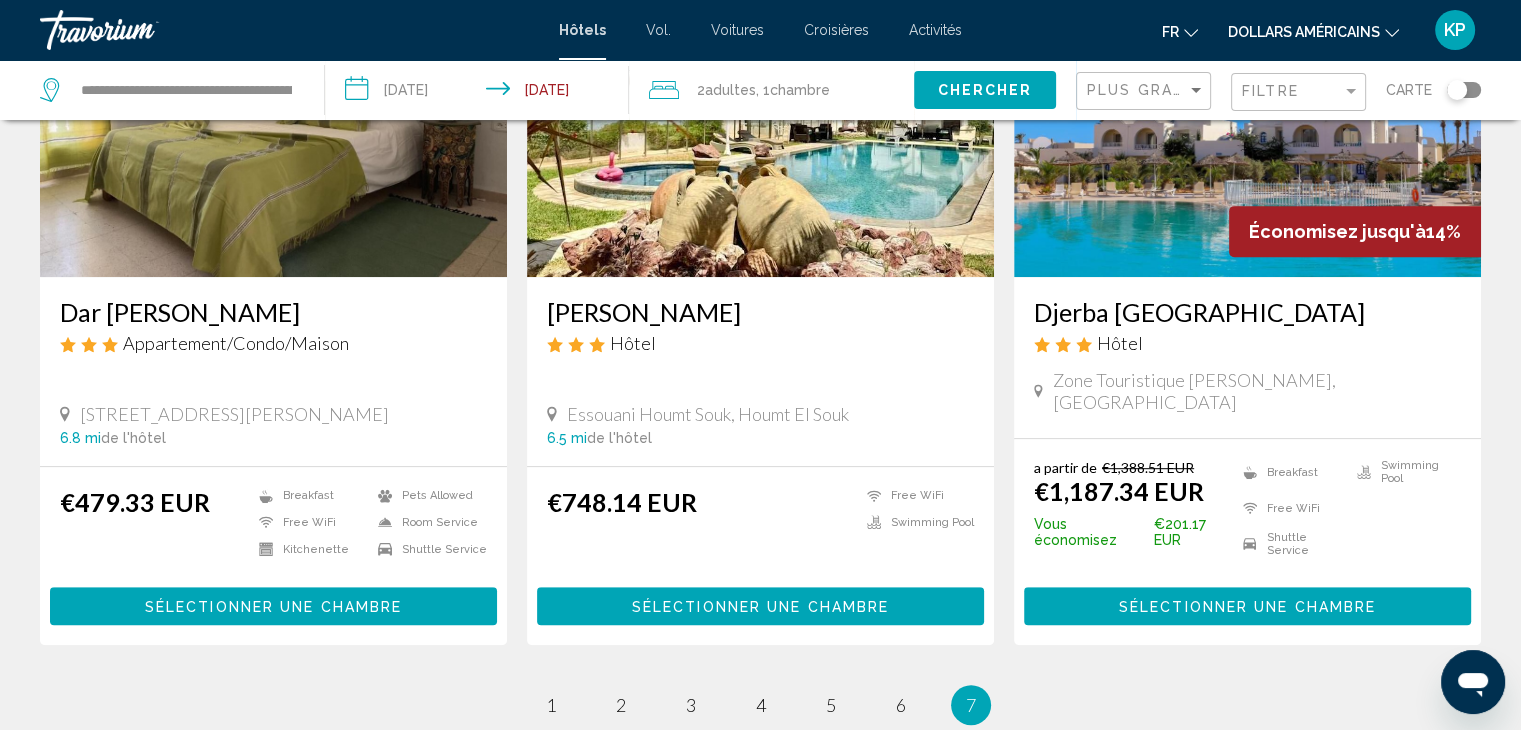 scroll, scrollTop: 1000, scrollLeft: 0, axis: vertical 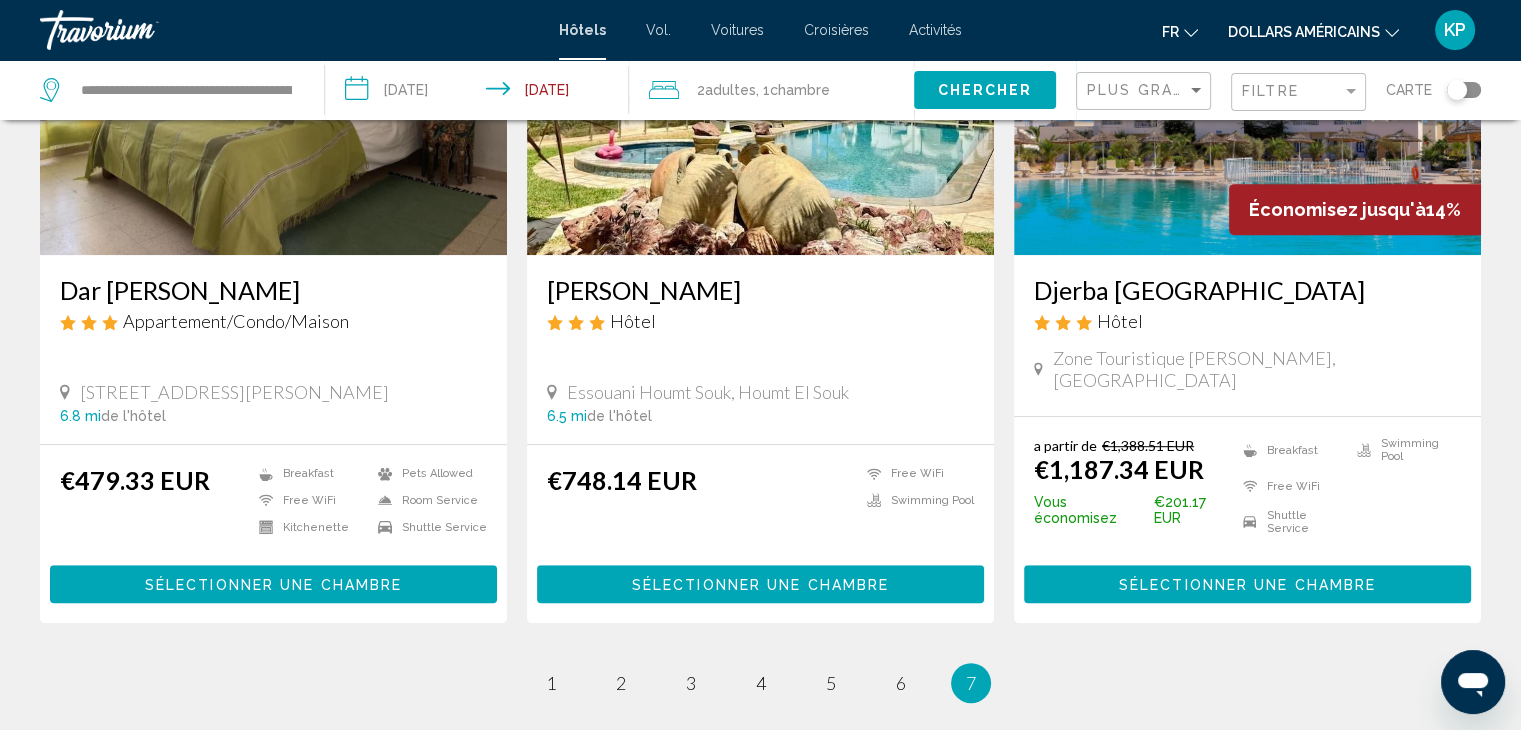 click on "Sélectionner une chambre" at bounding box center [1247, 583] 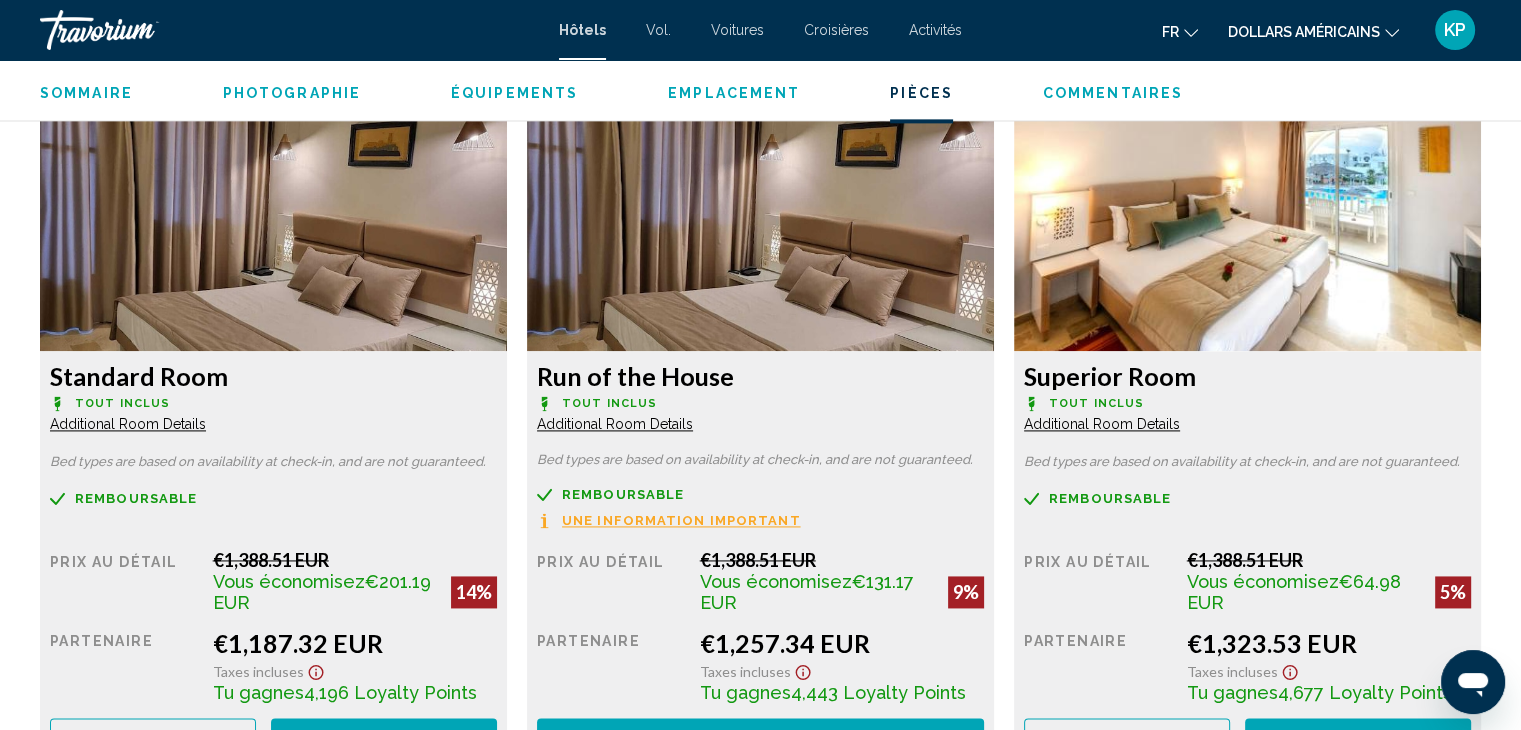 scroll, scrollTop: 2831, scrollLeft: 0, axis: vertical 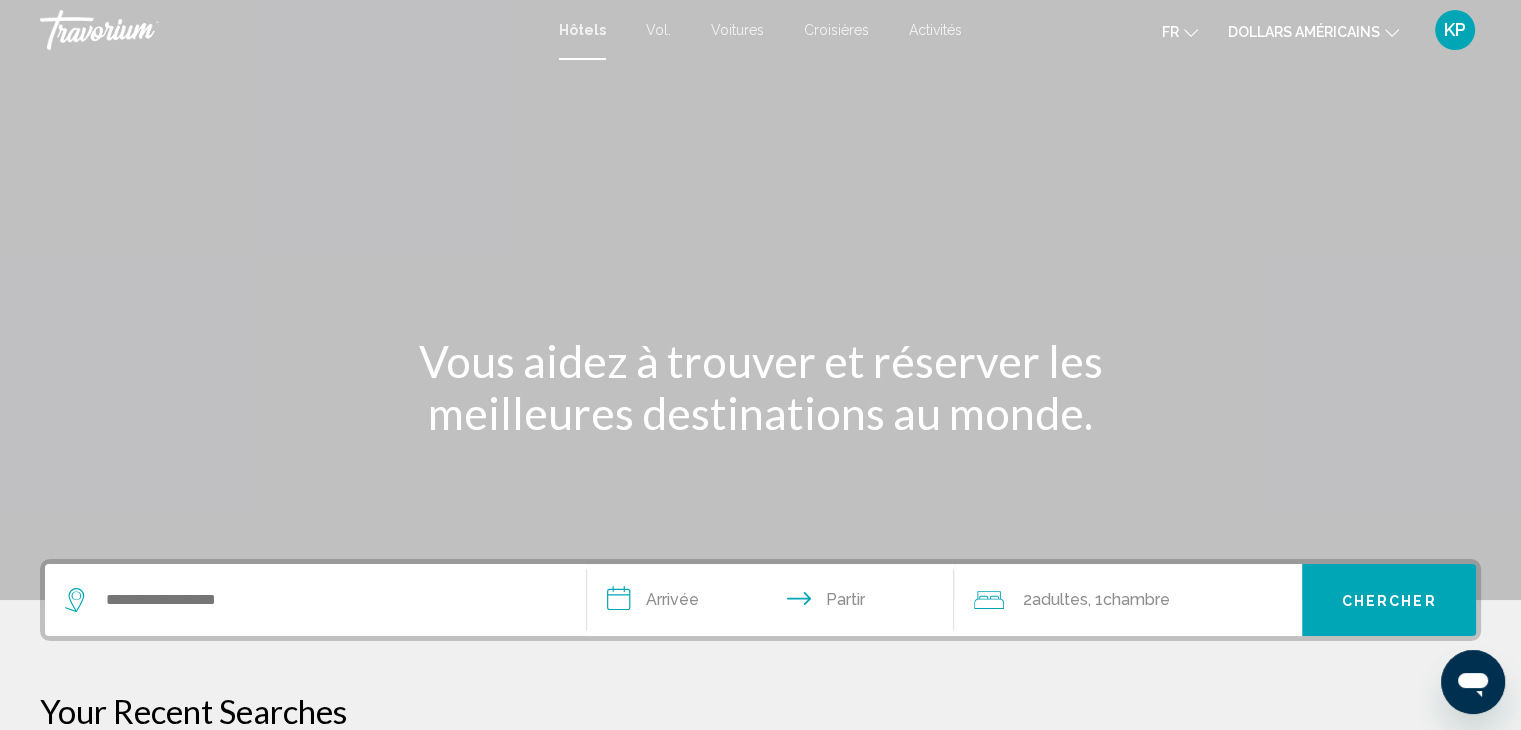 drag, startPoint x: 199, startPoint y: 566, endPoint x: 183, endPoint y: 523, distance: 45.88028 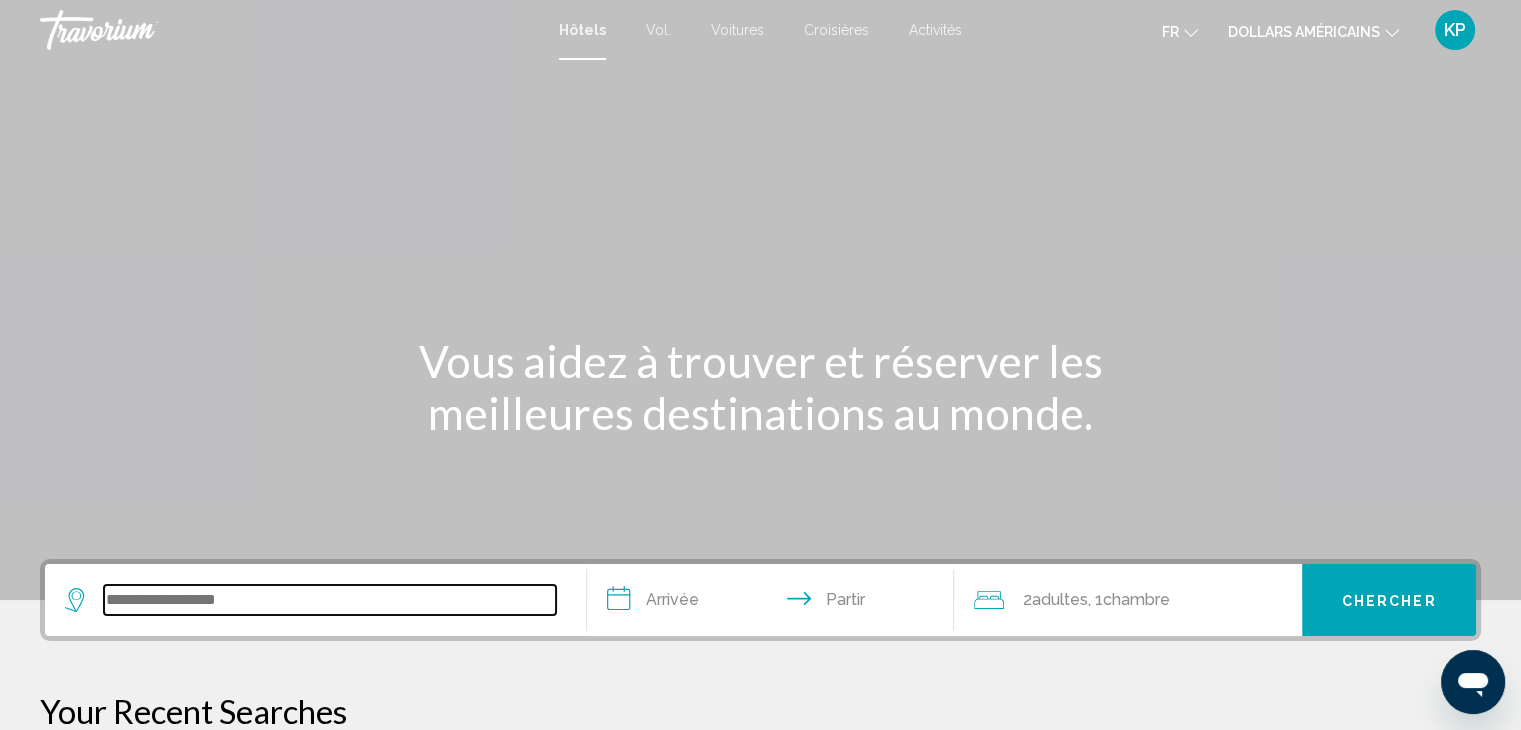 drag, startPoint x: 260, startPoint y: 591, endPoint x: 36, endPoint y: 586, distance: 224.0558 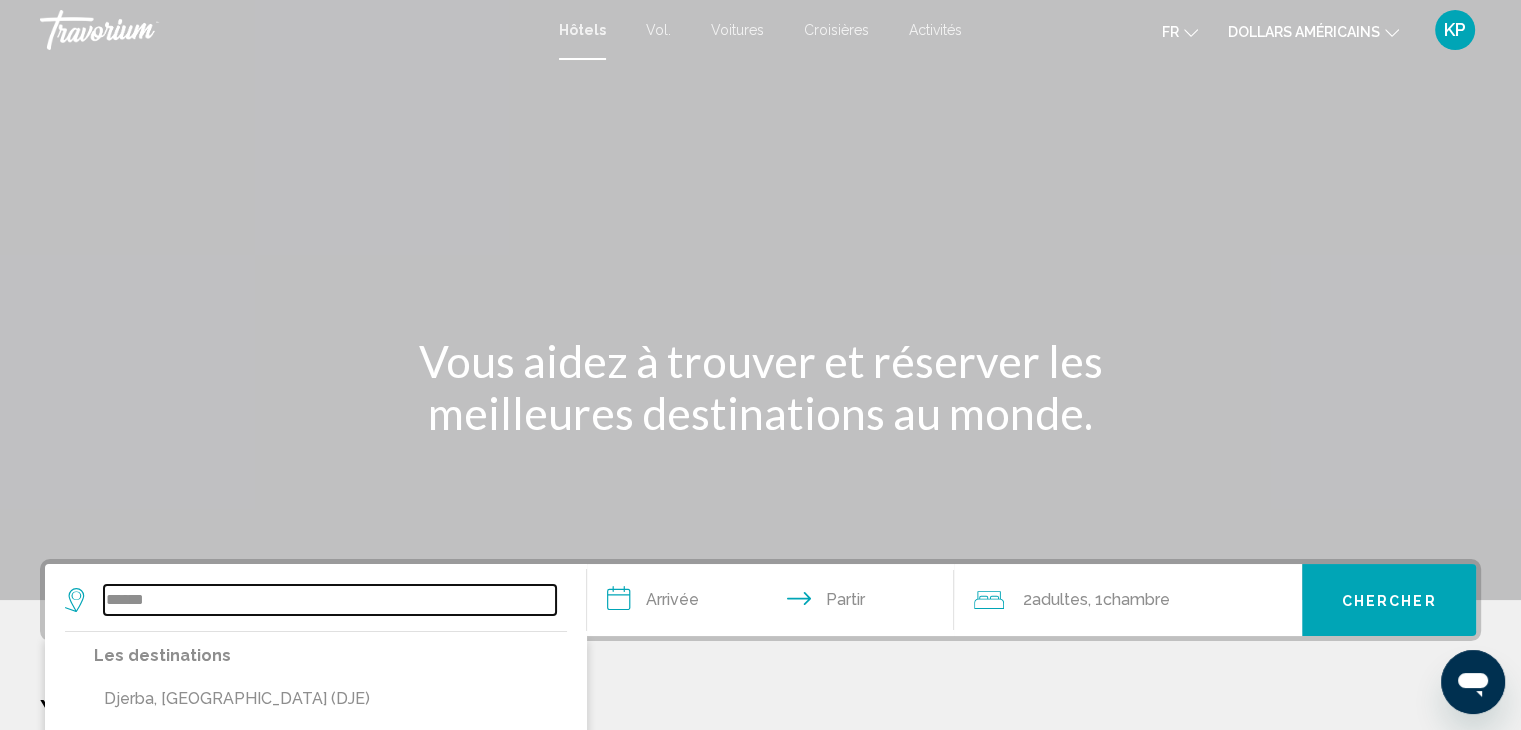 type on "******" 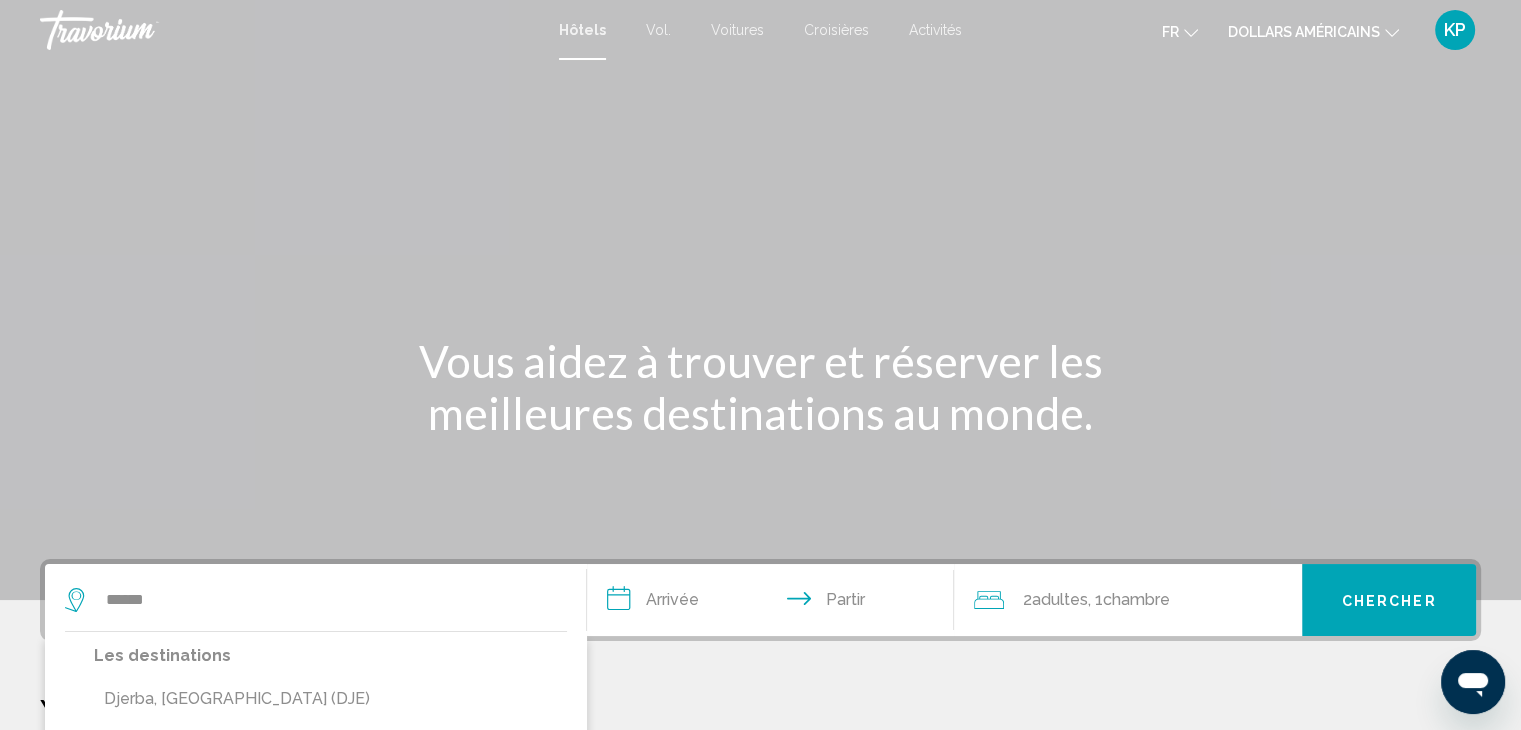 click on "**********" at bounding box center [775, 603] 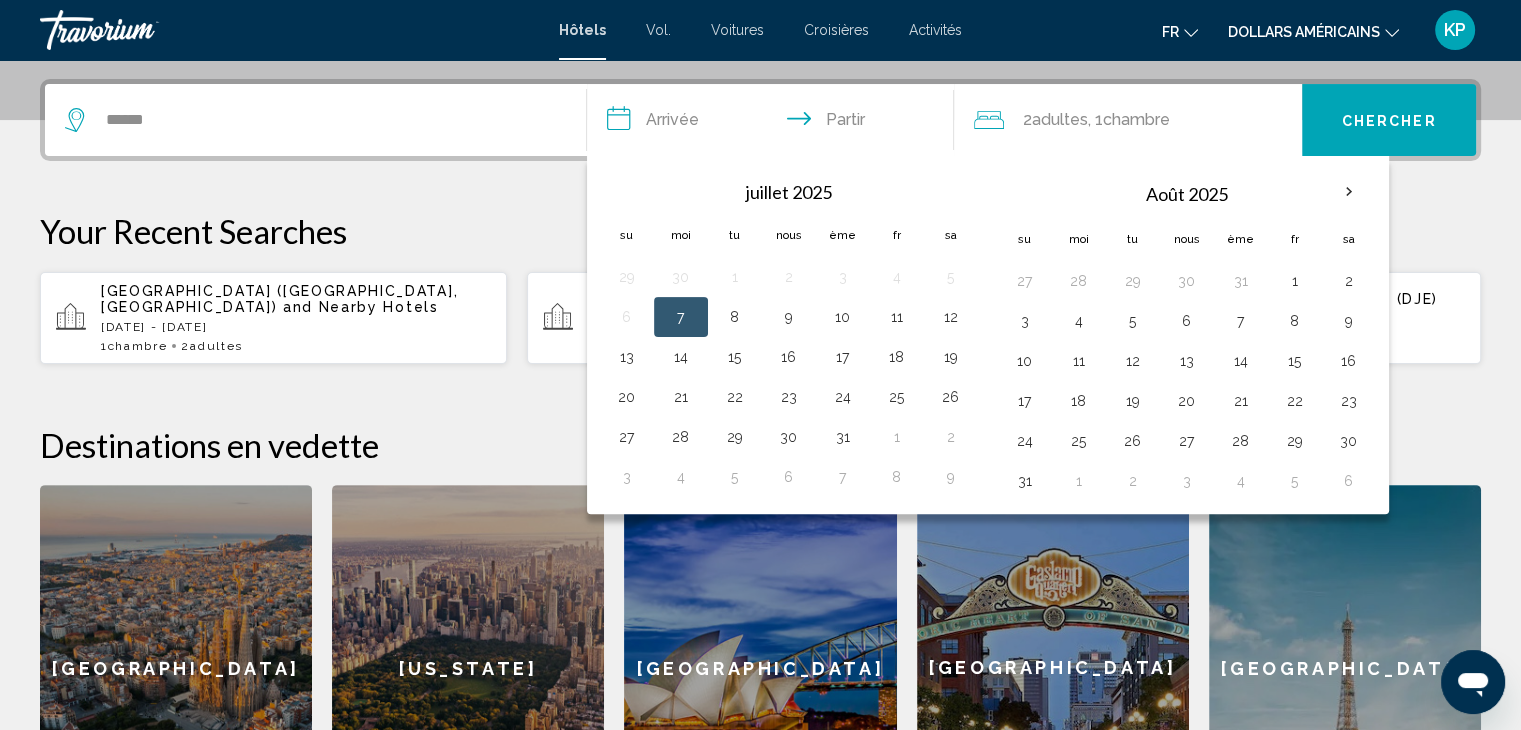 scroll, scrollTop: 493, scrollLeft: 0, axis: vertical 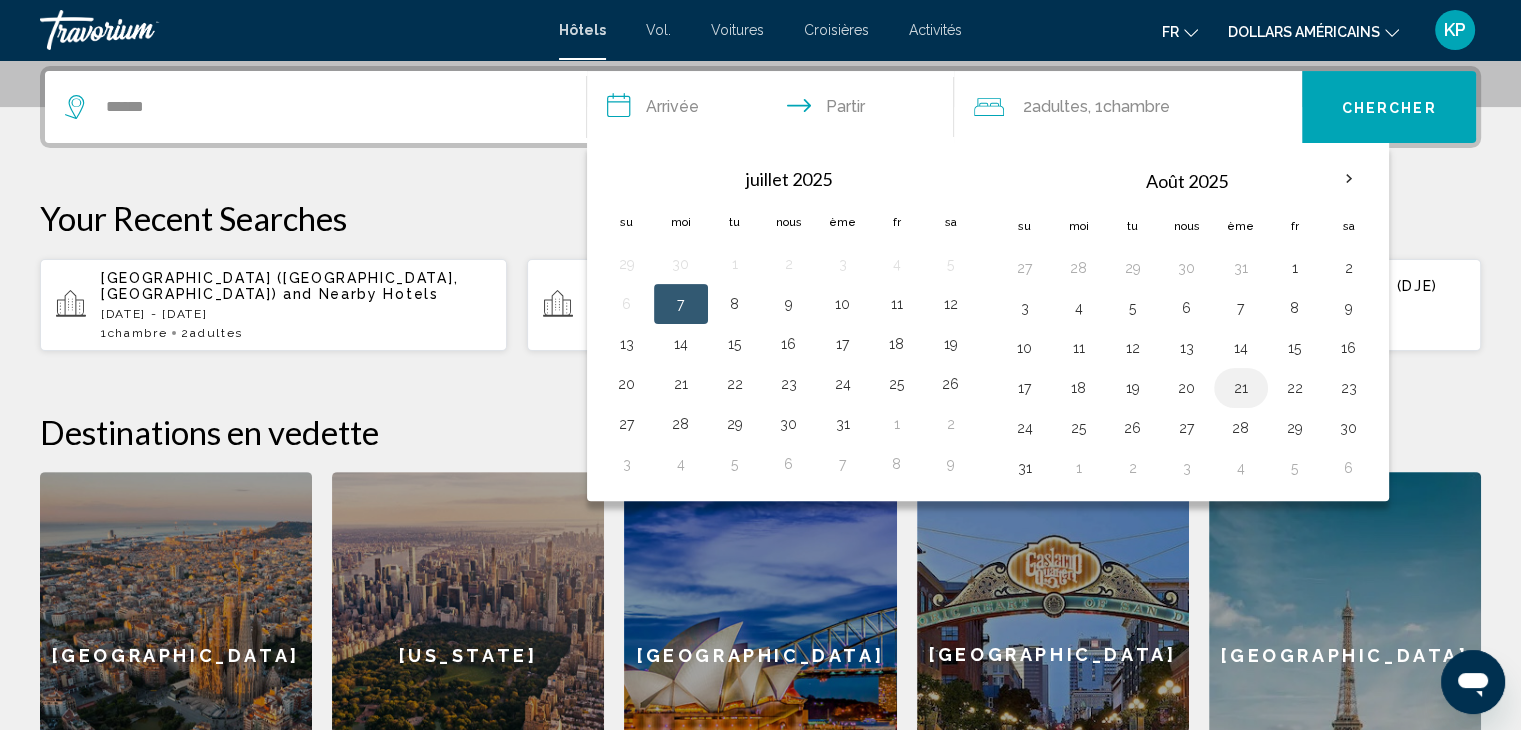 click on "21" at bounding box center [1241, 388] 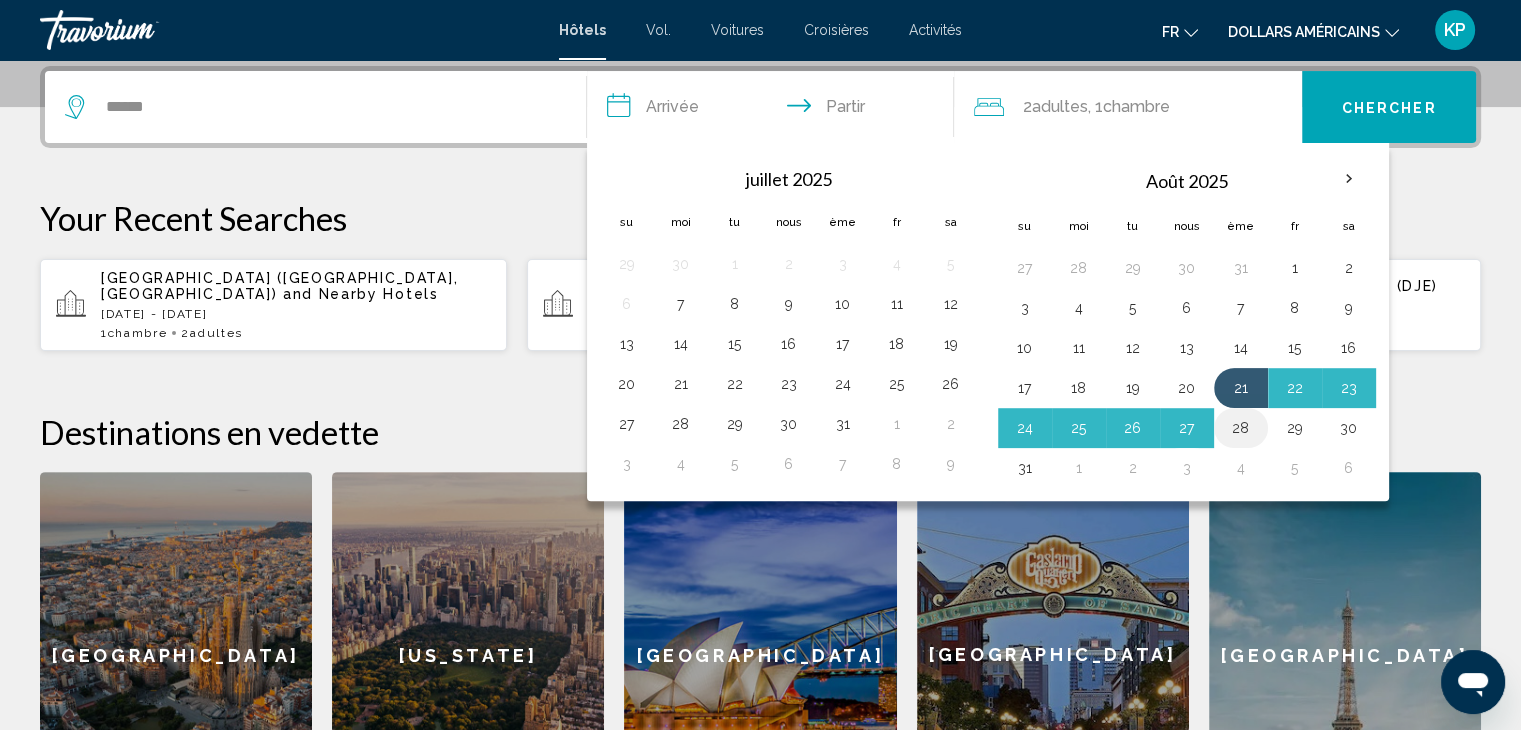 click on "28" at bounding box center (1241, 428) 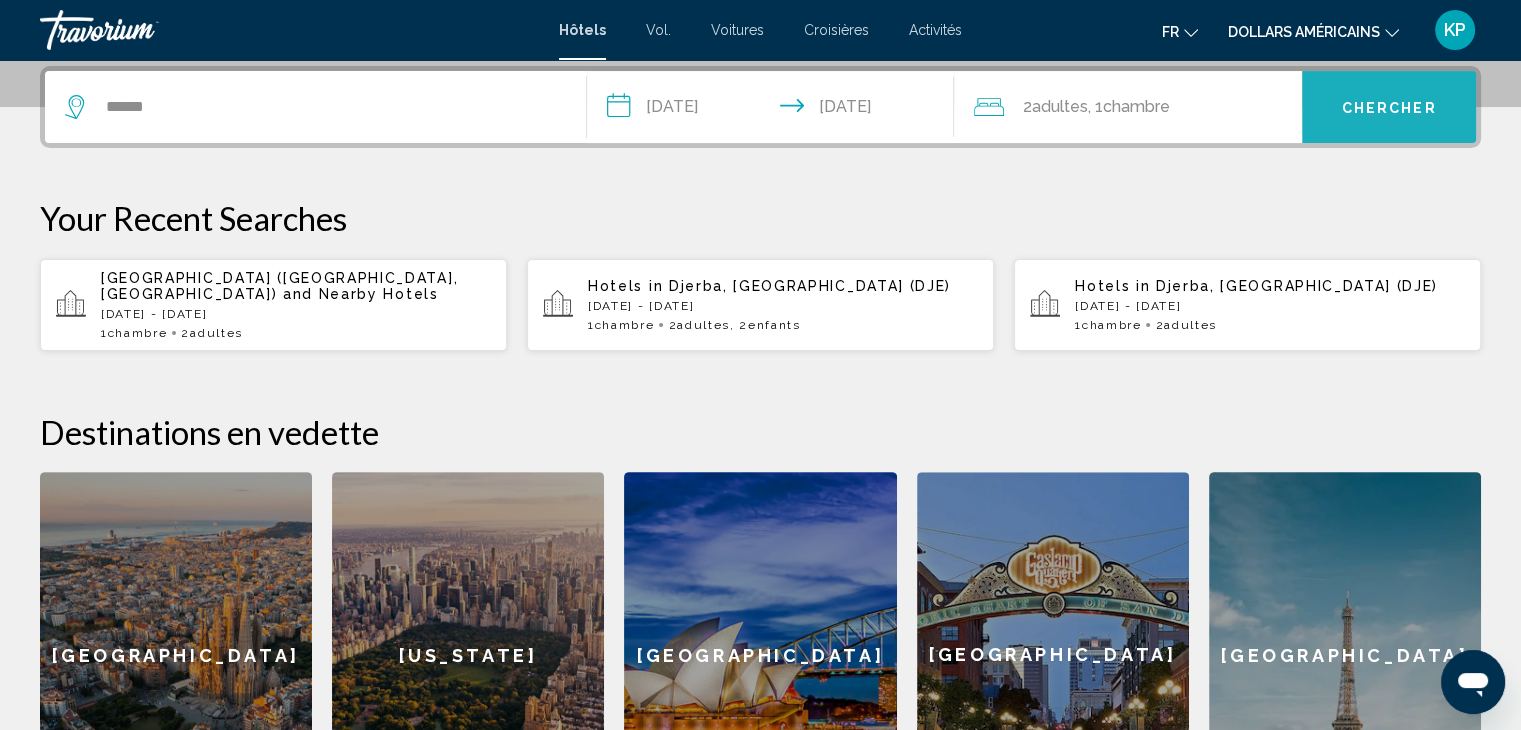 click on "Chercher" at bounding box center [1389, 108] 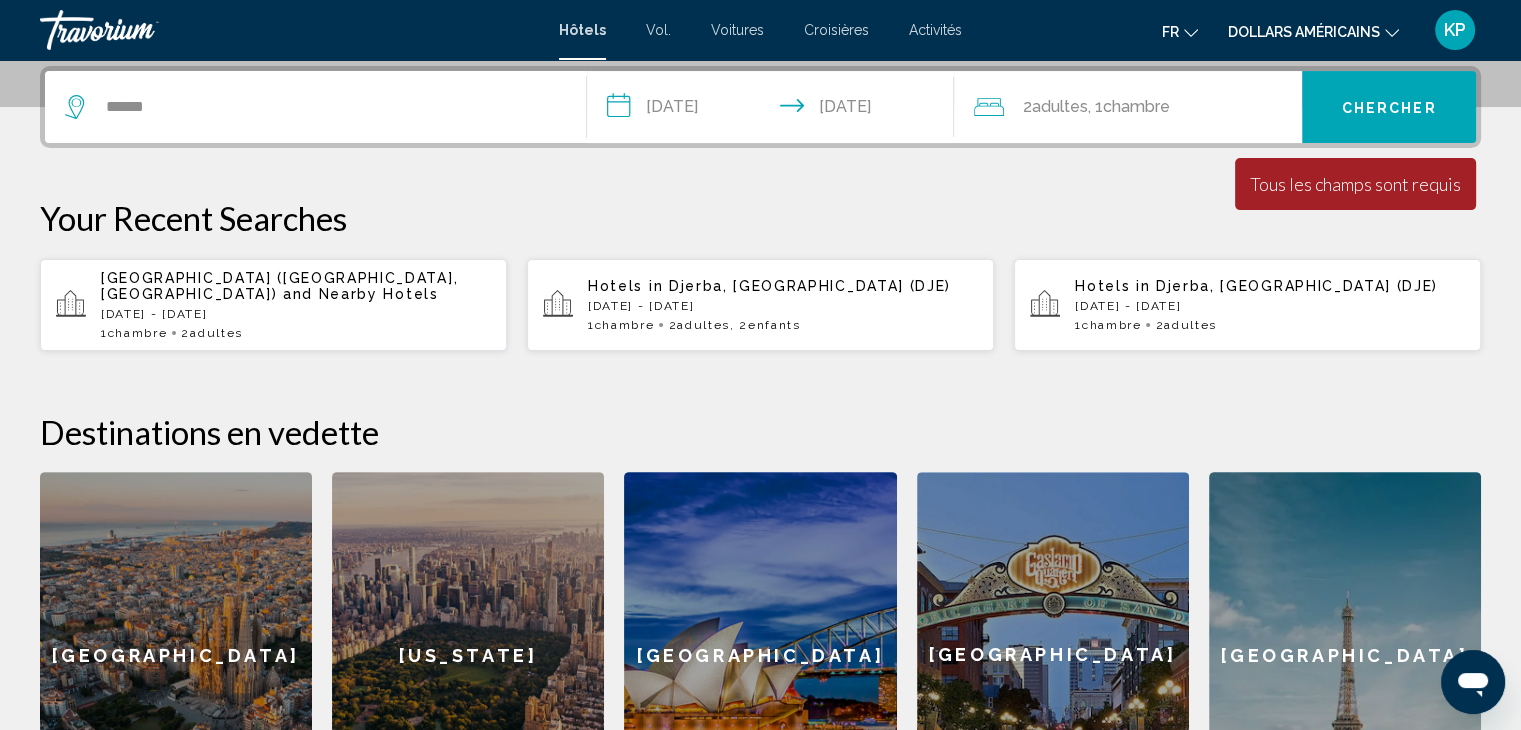 click on "dollars américains" 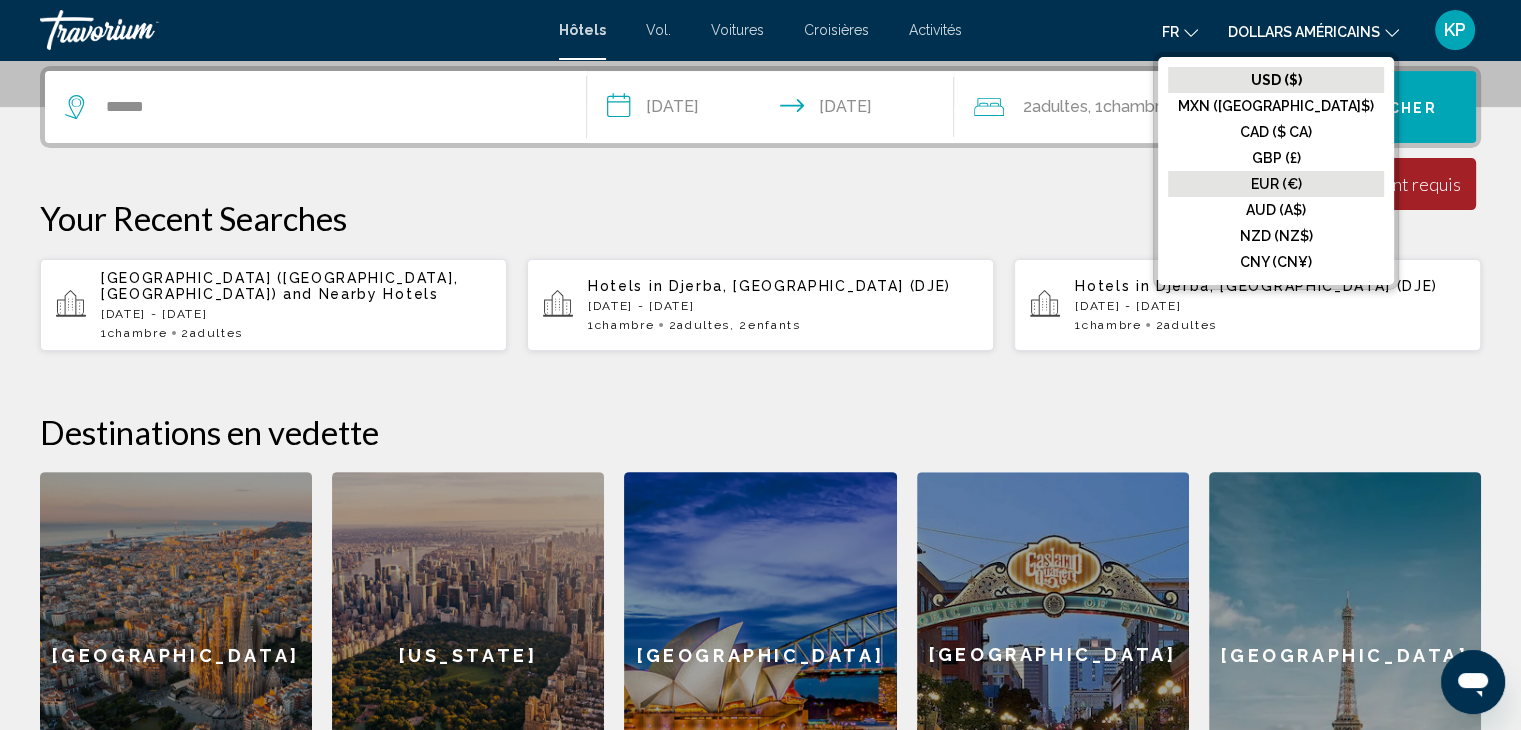 click on "EUR (€)" 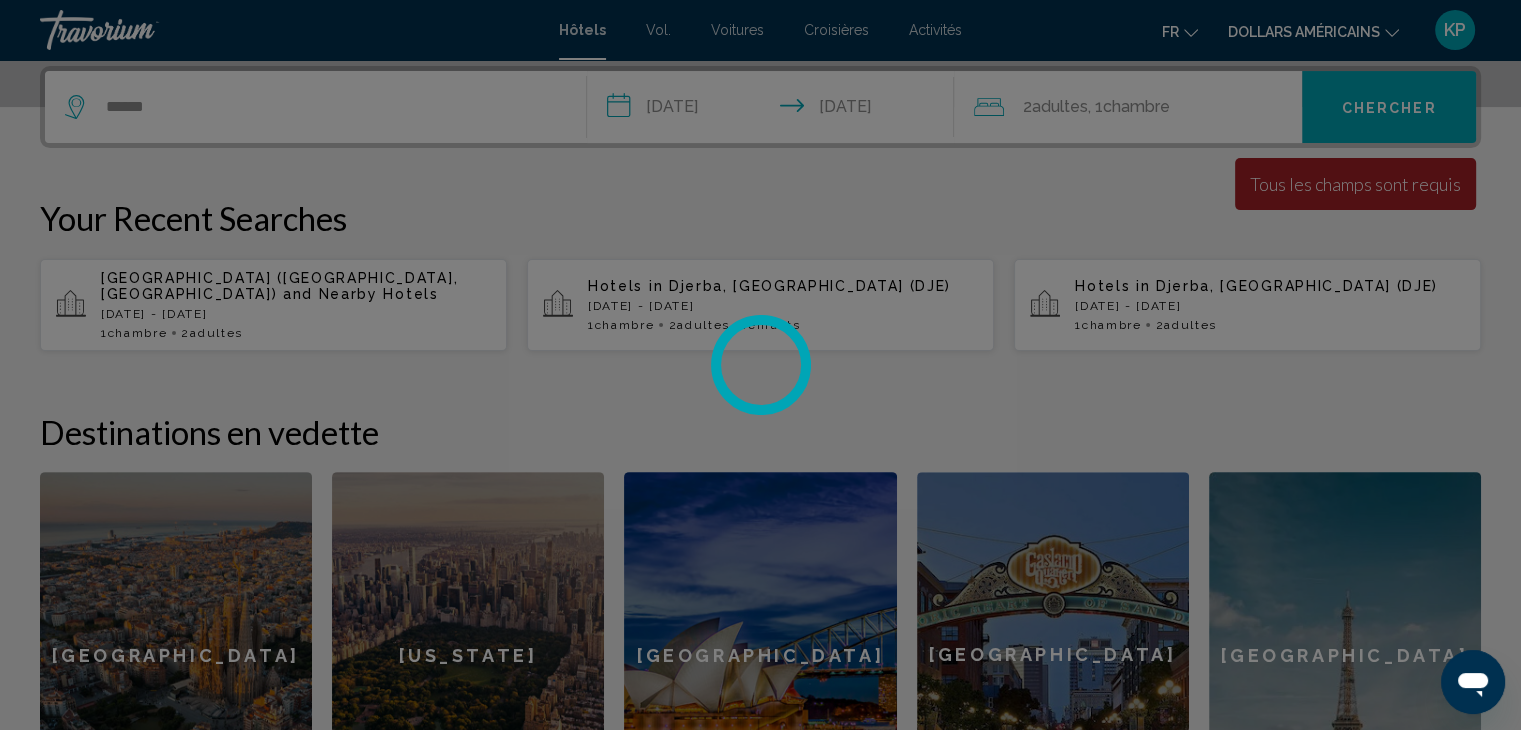 click at bounding box center (760, 365) 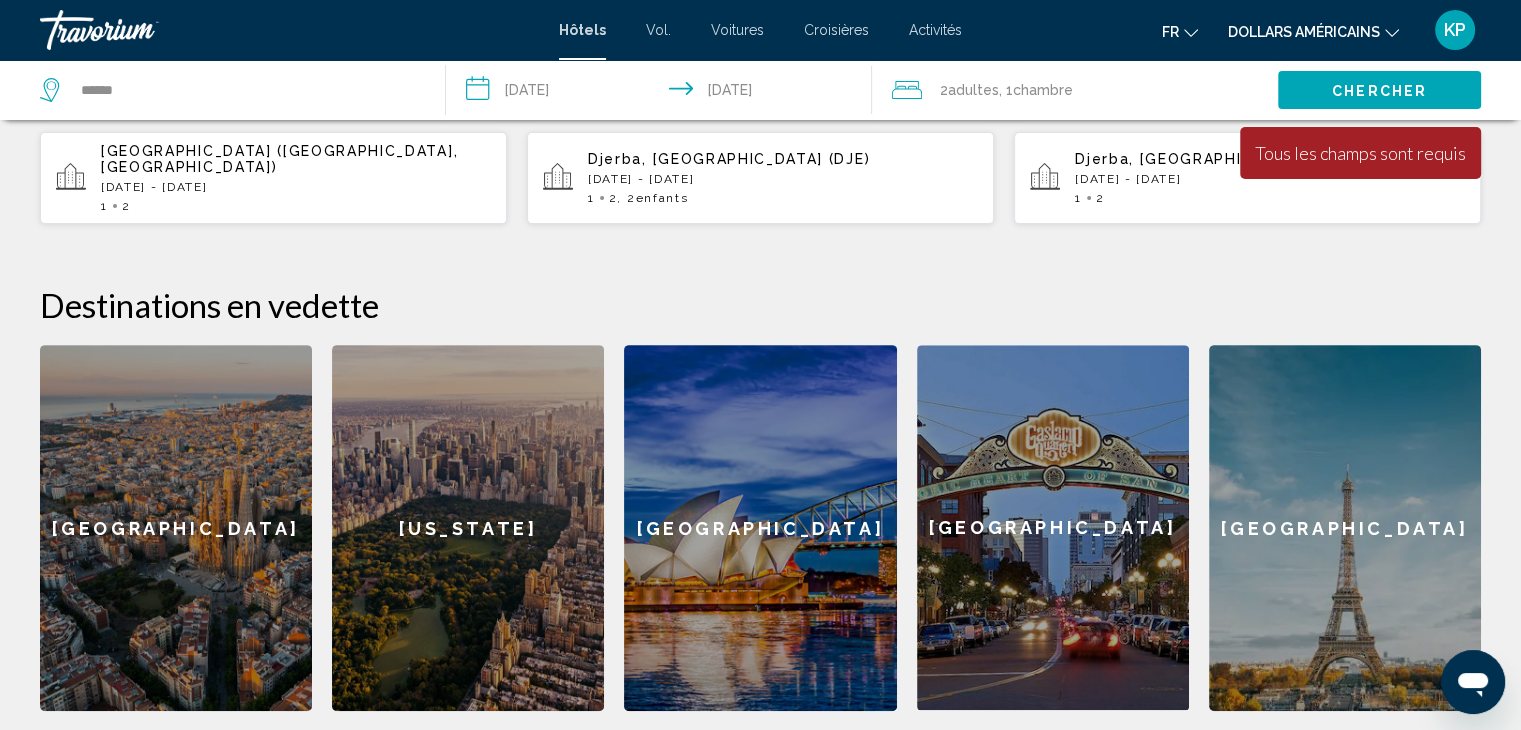 scroll, scrollTop: 393, scrollLeft: 0, axis: vertical 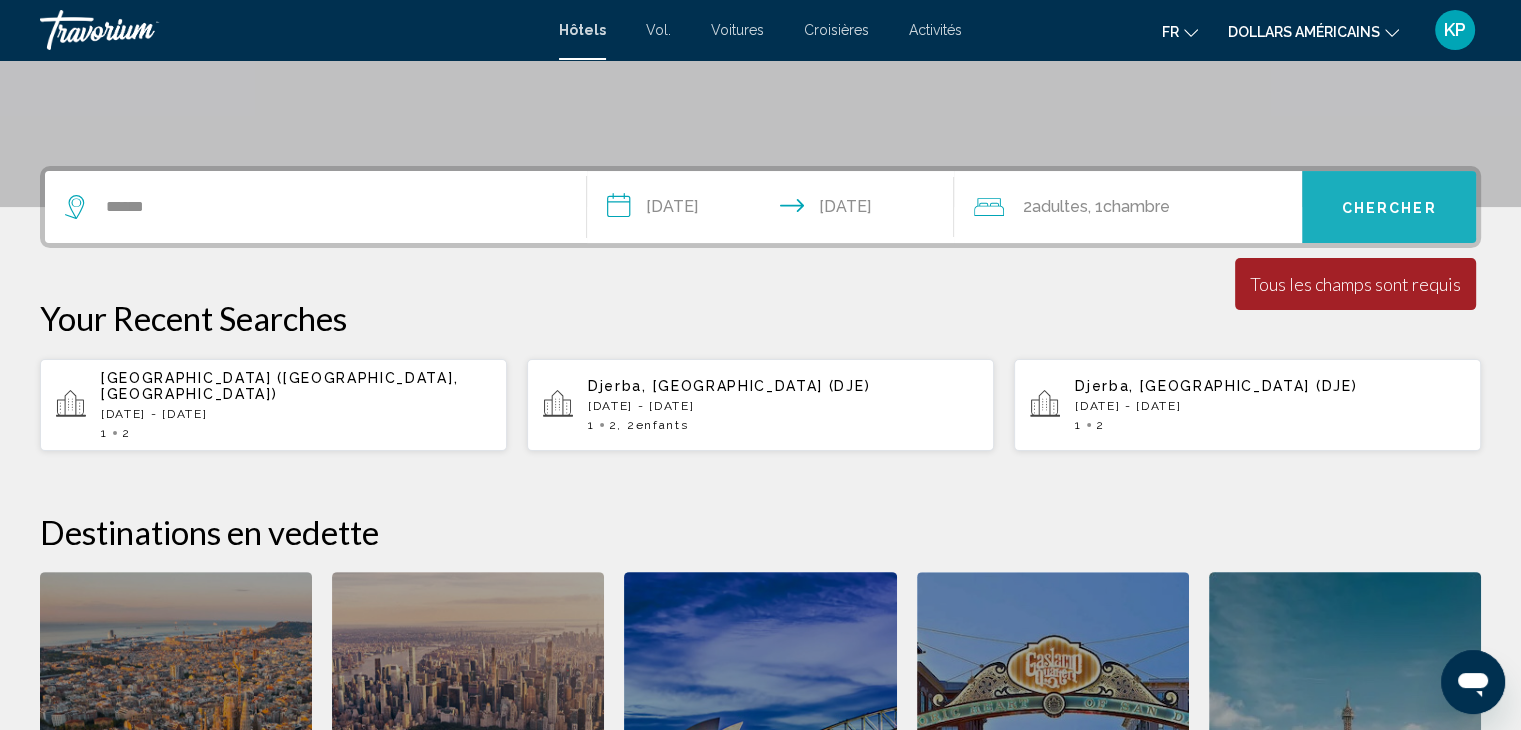 click on "Chercher" at bounding box center (1389, 207) 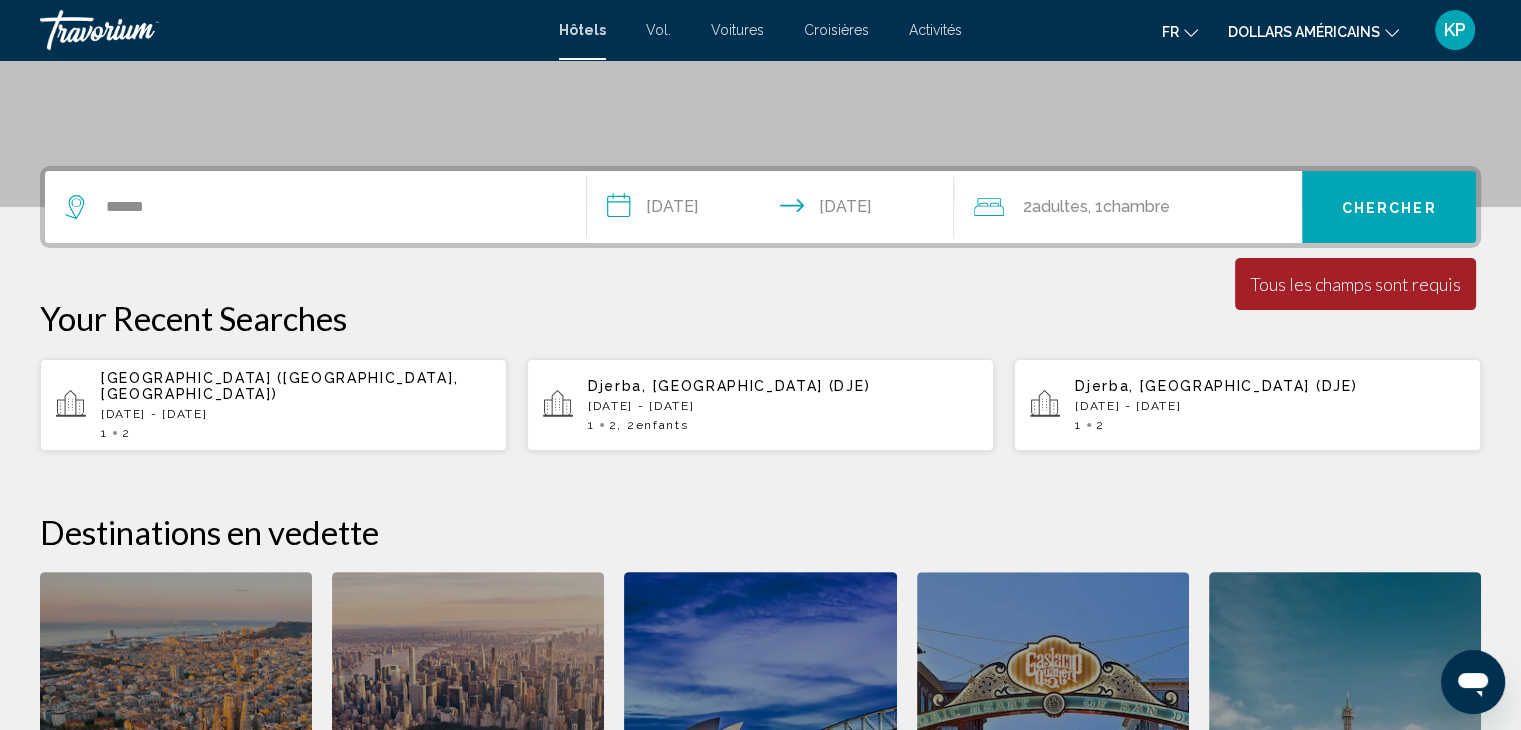 click on "2  adultes Adulte" 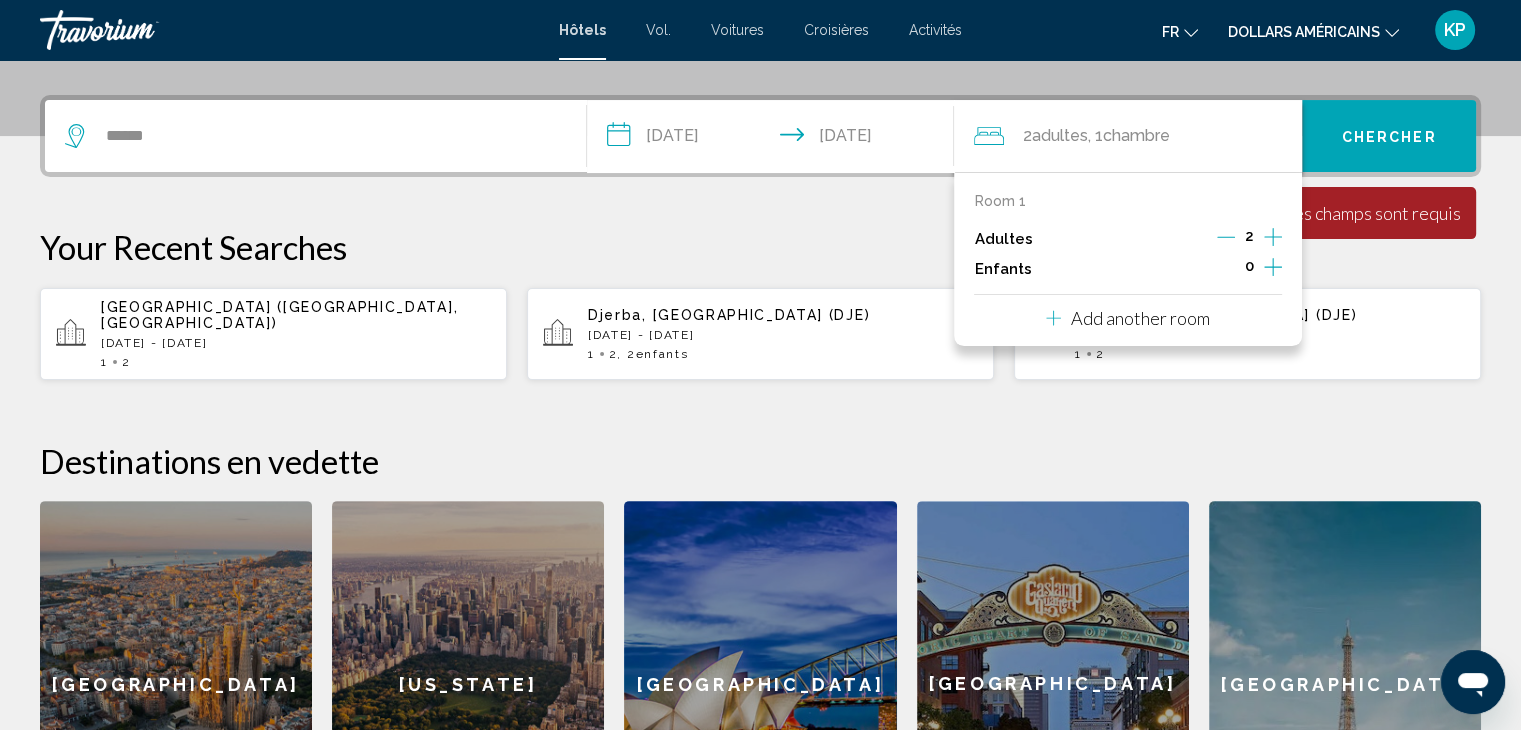 scroll, scrollTop: 493, scrollLeft: 0, axis: vertical 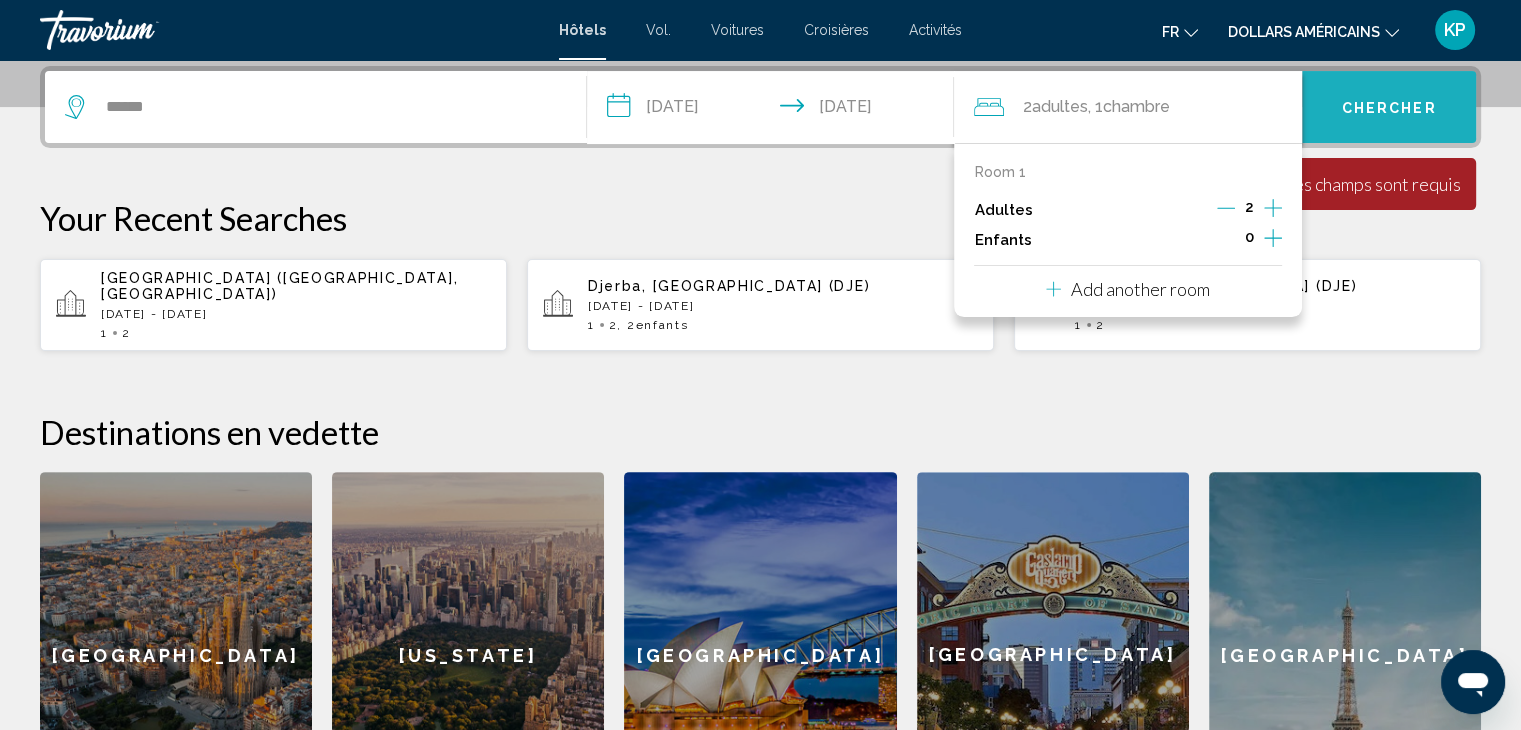 click on "Chercher" at bounding box center [1389, 108] 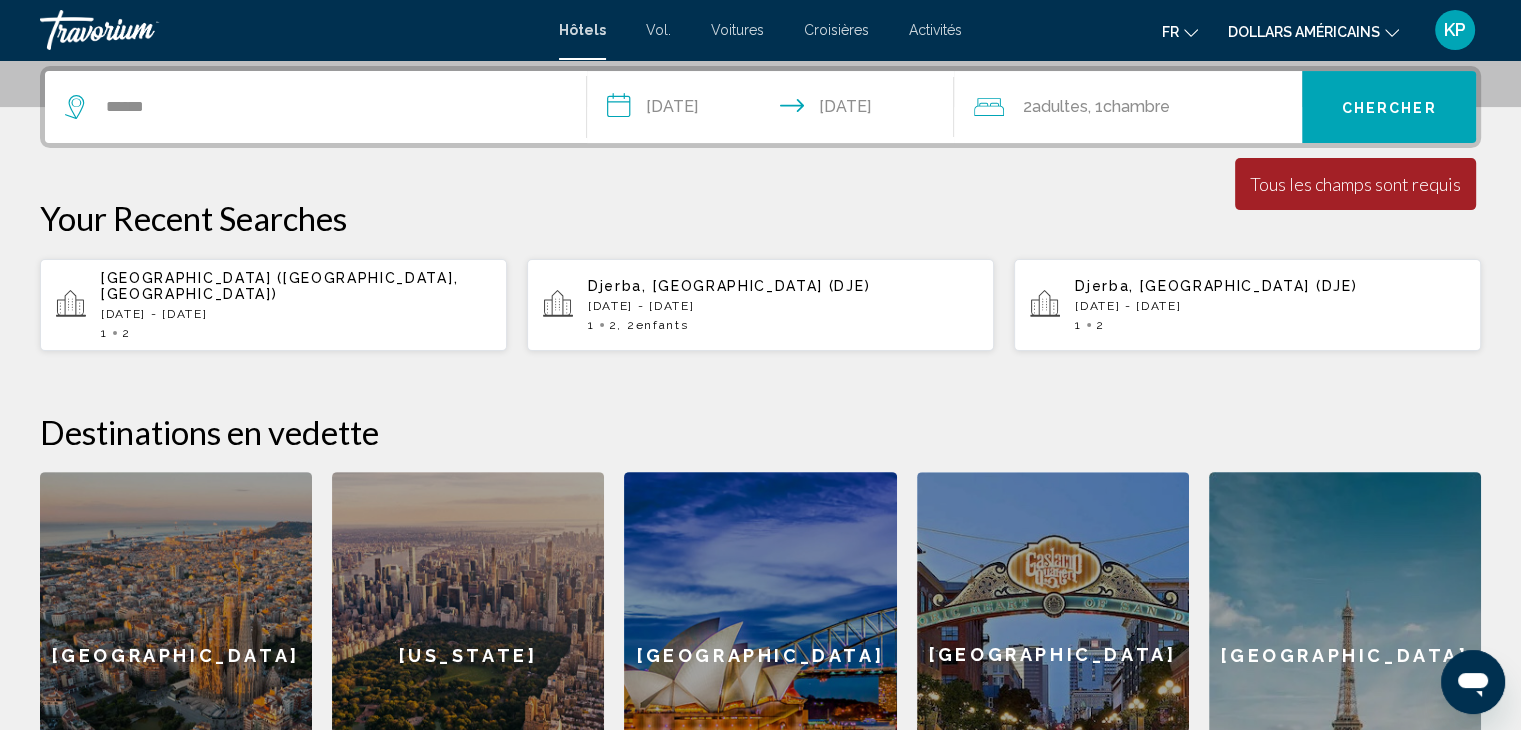 click on "Chercher" at bounding box center (1389, 108) 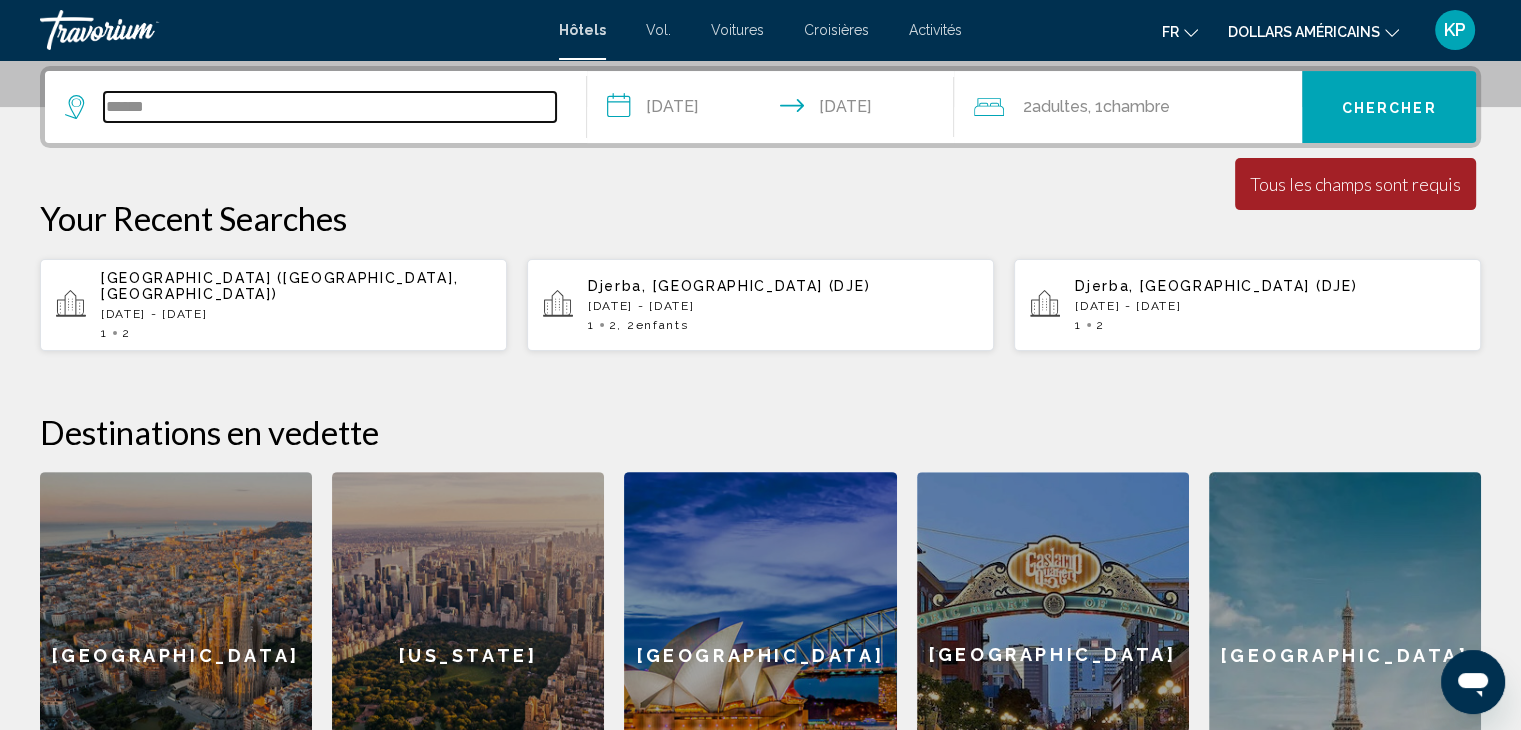 click on "******" at bounding box center [330, 107] 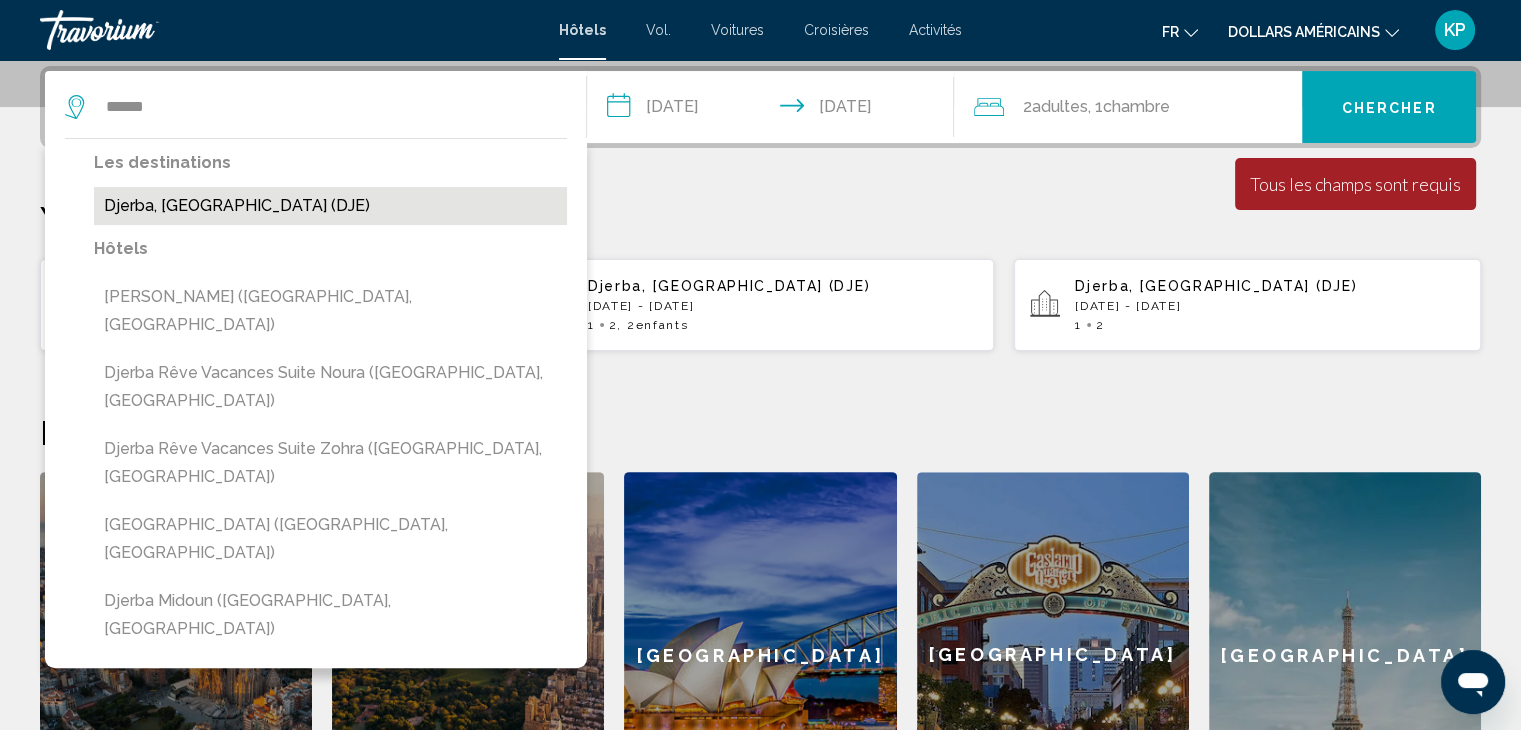 click on "Djerba, [GEOGRAPHIC_DATA] (DJE)" at bounding box center (330, 206) 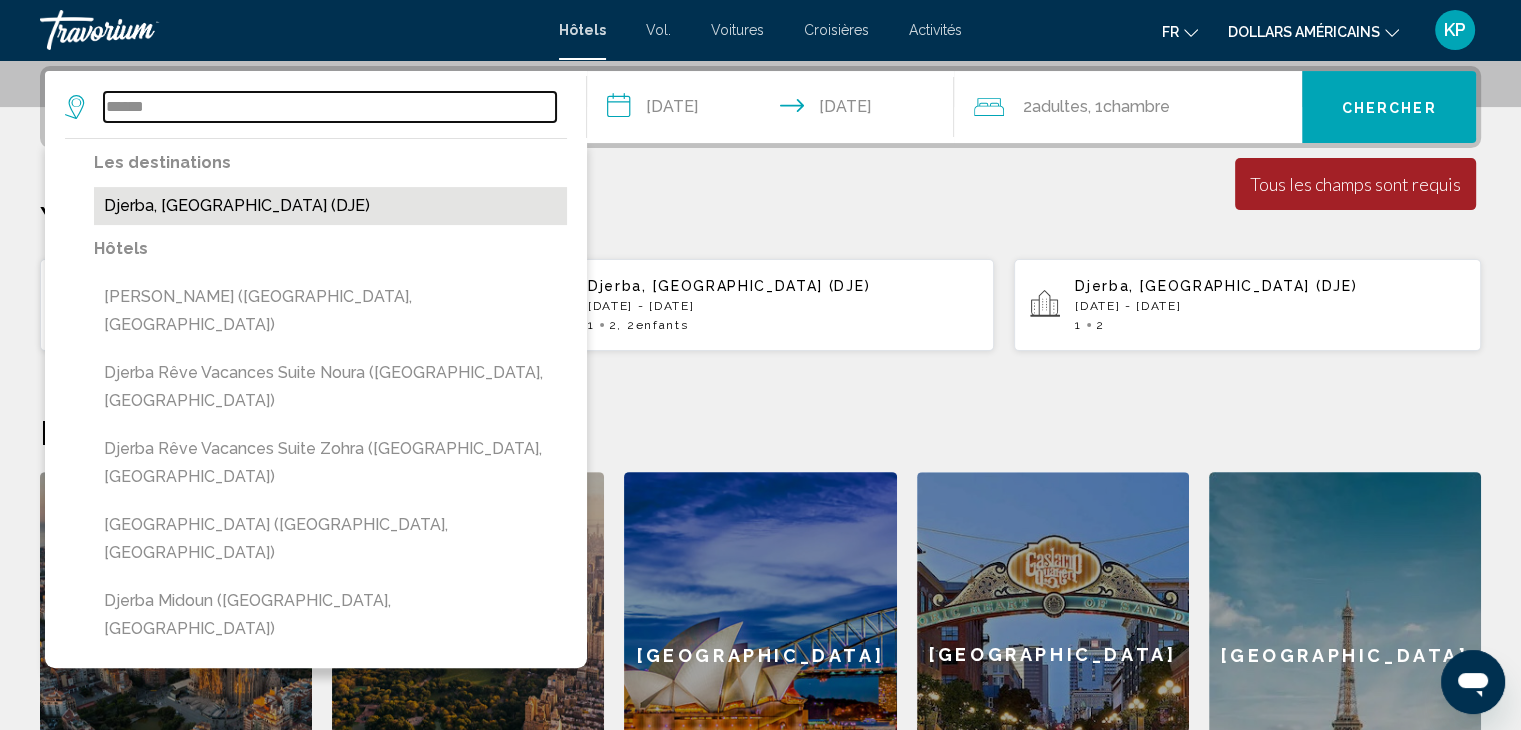 type on "**********" 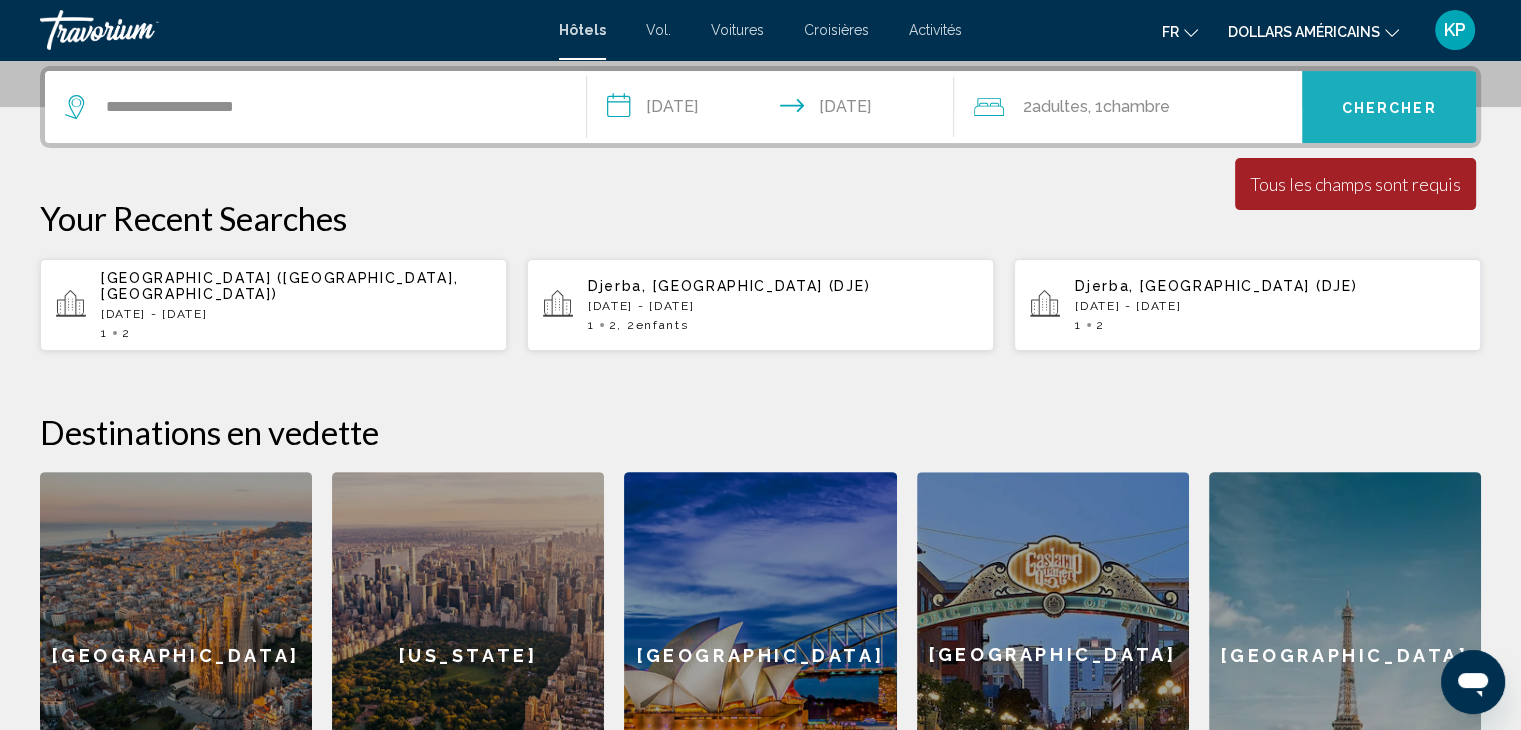 click on "Chercher" at bounding box center (1389, 107) 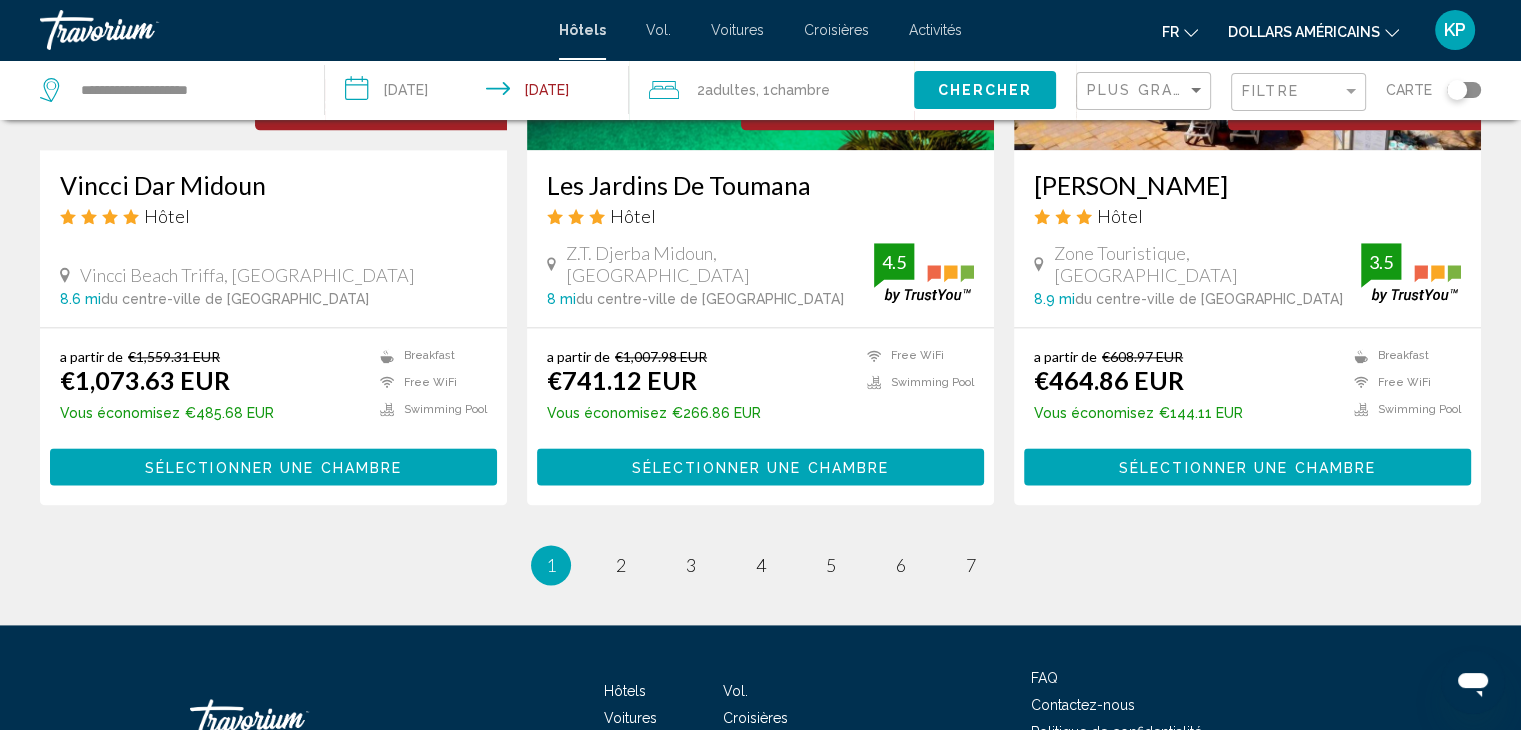scroll, scrollTop: 2600, scrollLeft: 0, axis: vertical 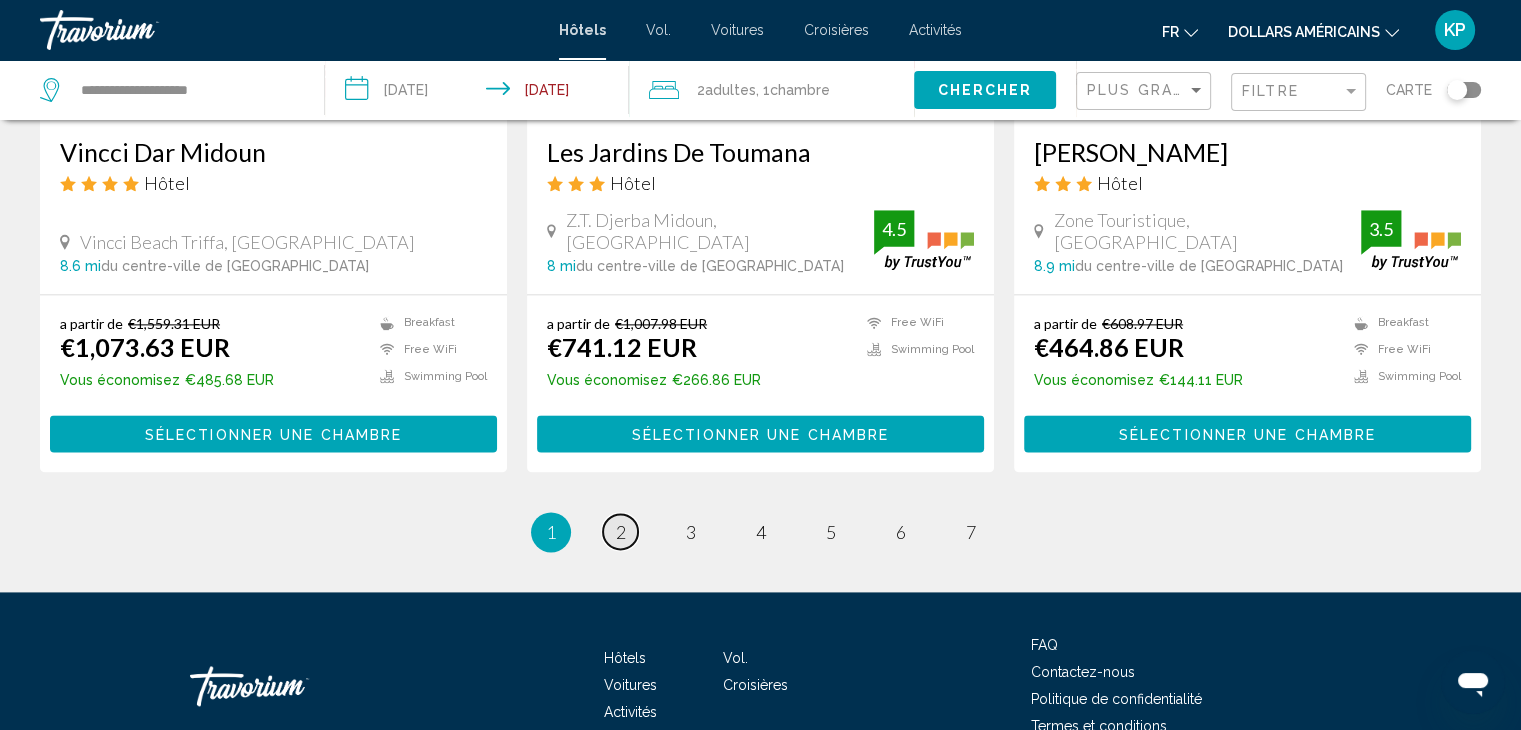 click on "2" at bounding box center (621, 532) 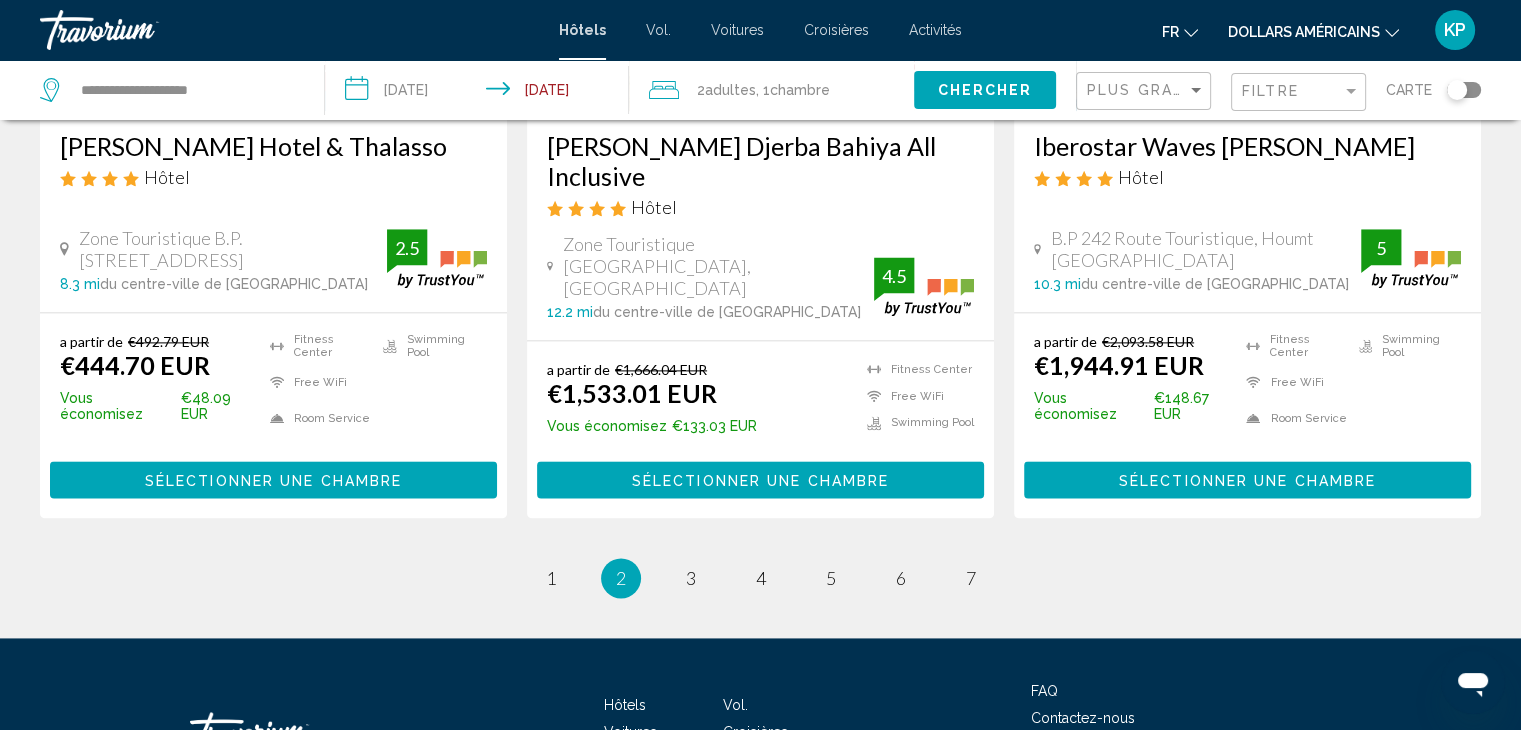scroll, scrollTop: 2727, scrollLeft: 0, axis: vertical 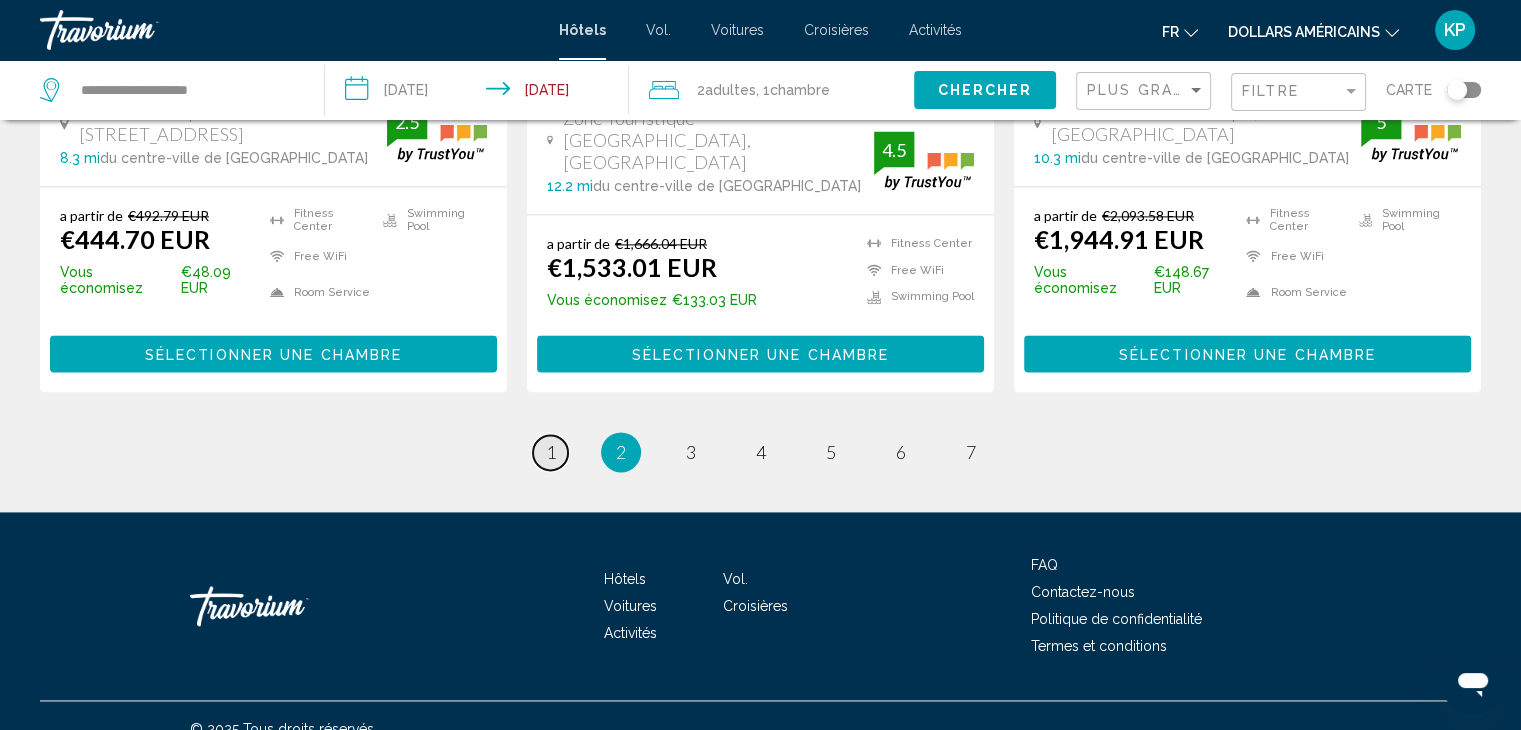 click on "1" at bounding box center [551, 452] 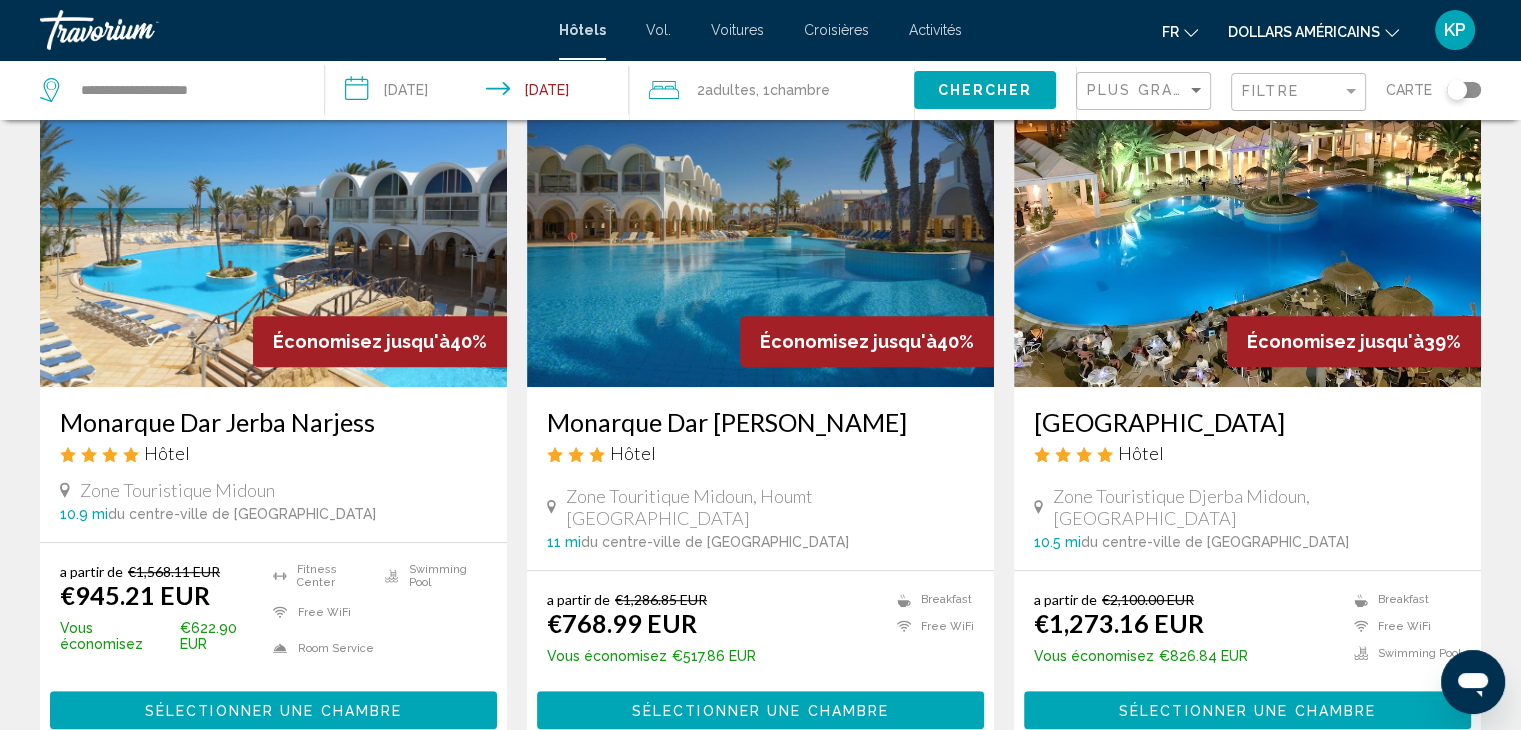 scroll, scrollTop: 900, scrollLeft: 0, axis: vertical 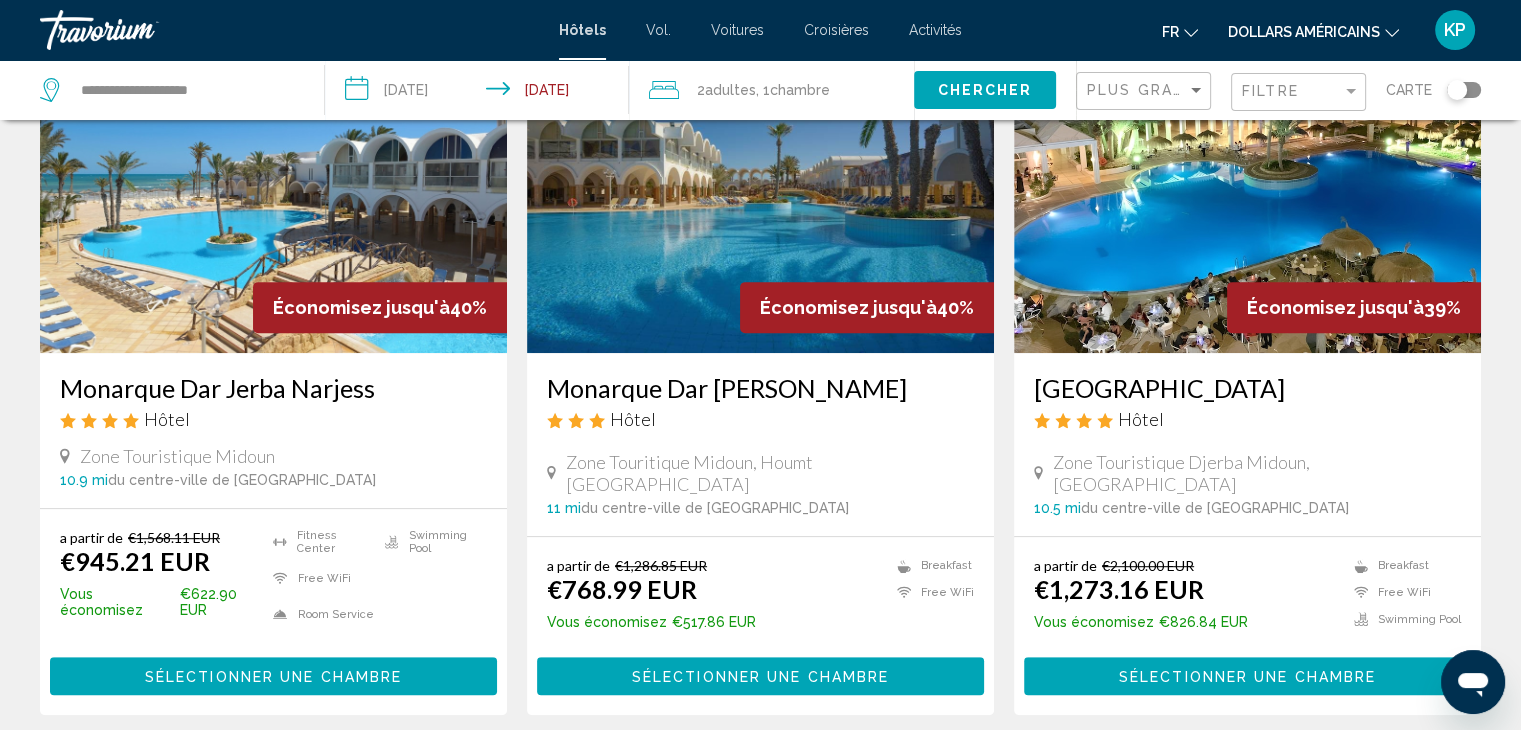 click on "Monarque Dar [PERSON_NAME]" at bounding box center [760, 388] 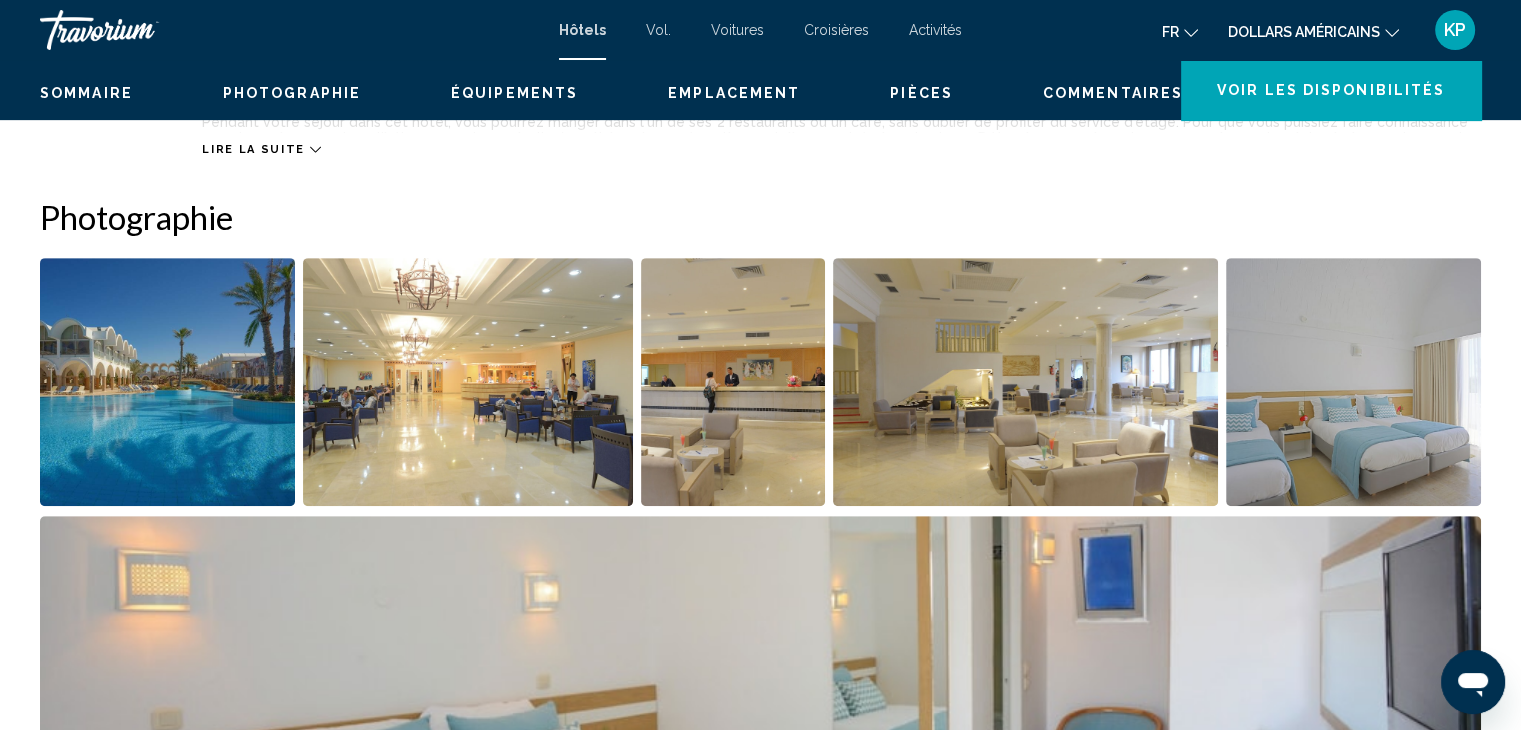 scroll, scrollTop: 0, scrollLeft: 0, axis: both 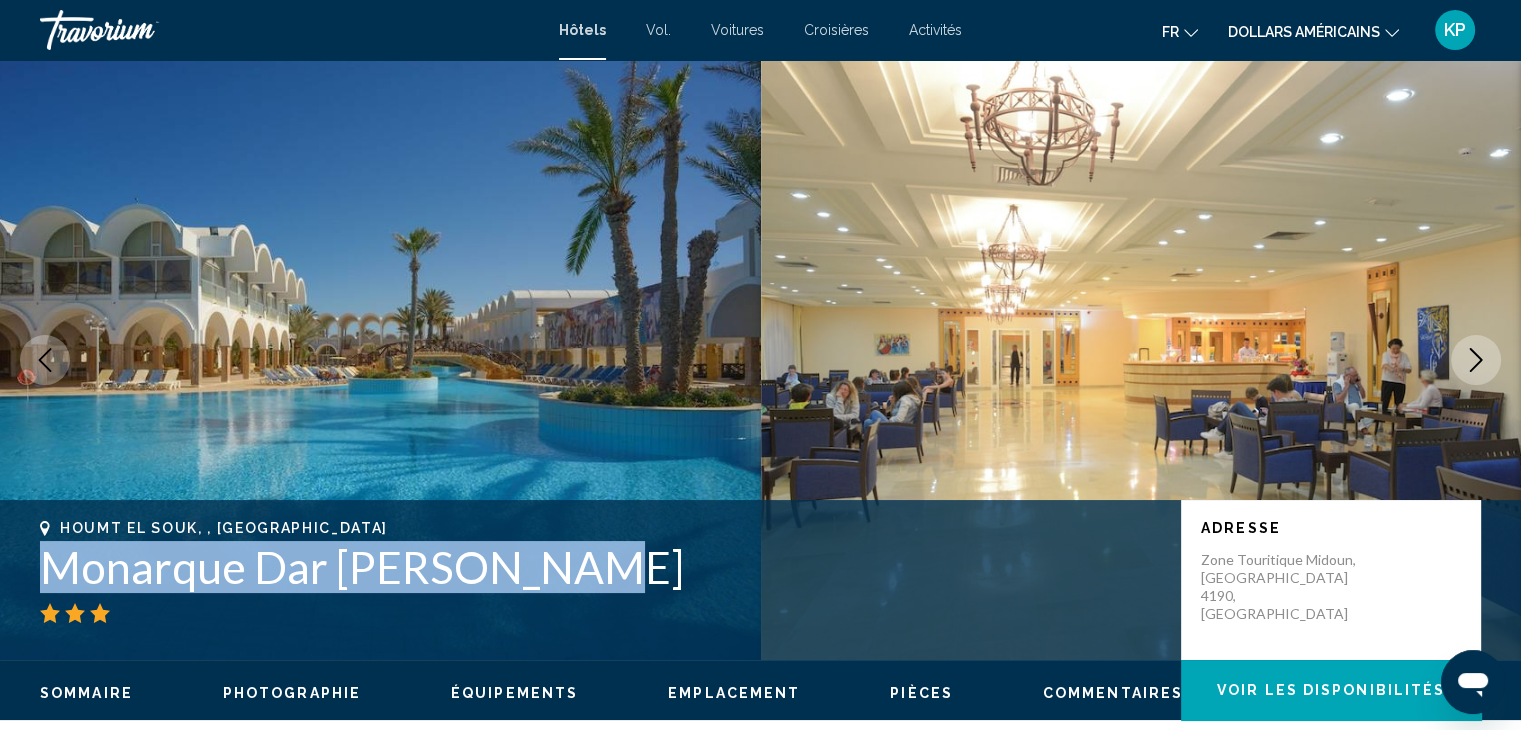 drag, startPoint x: 568, startPoint y: 573, endPoint x: 29, endPoint y: 549, distance: 539.53406 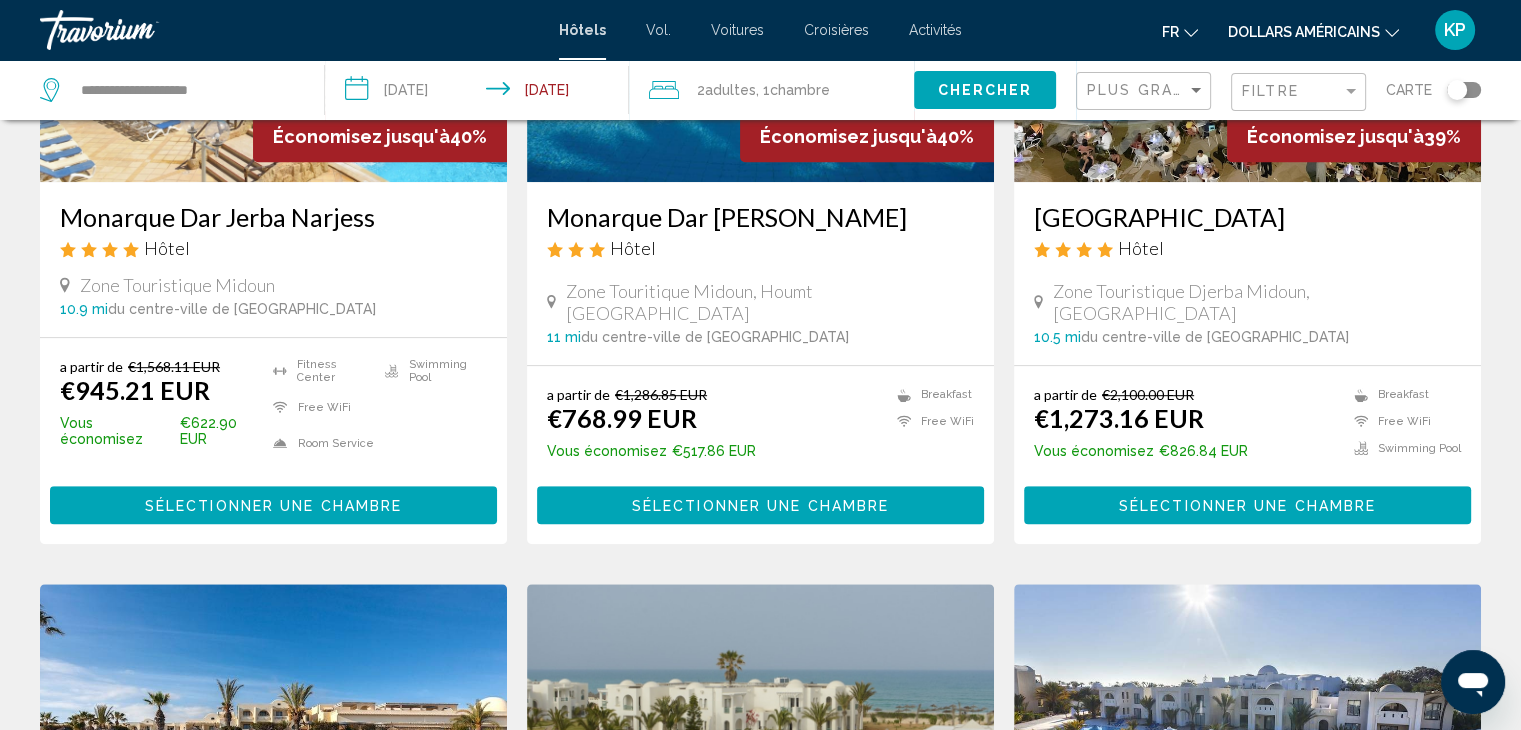 scroll, scrollTop: 1100, scrollLeft: 0, axis: vertical 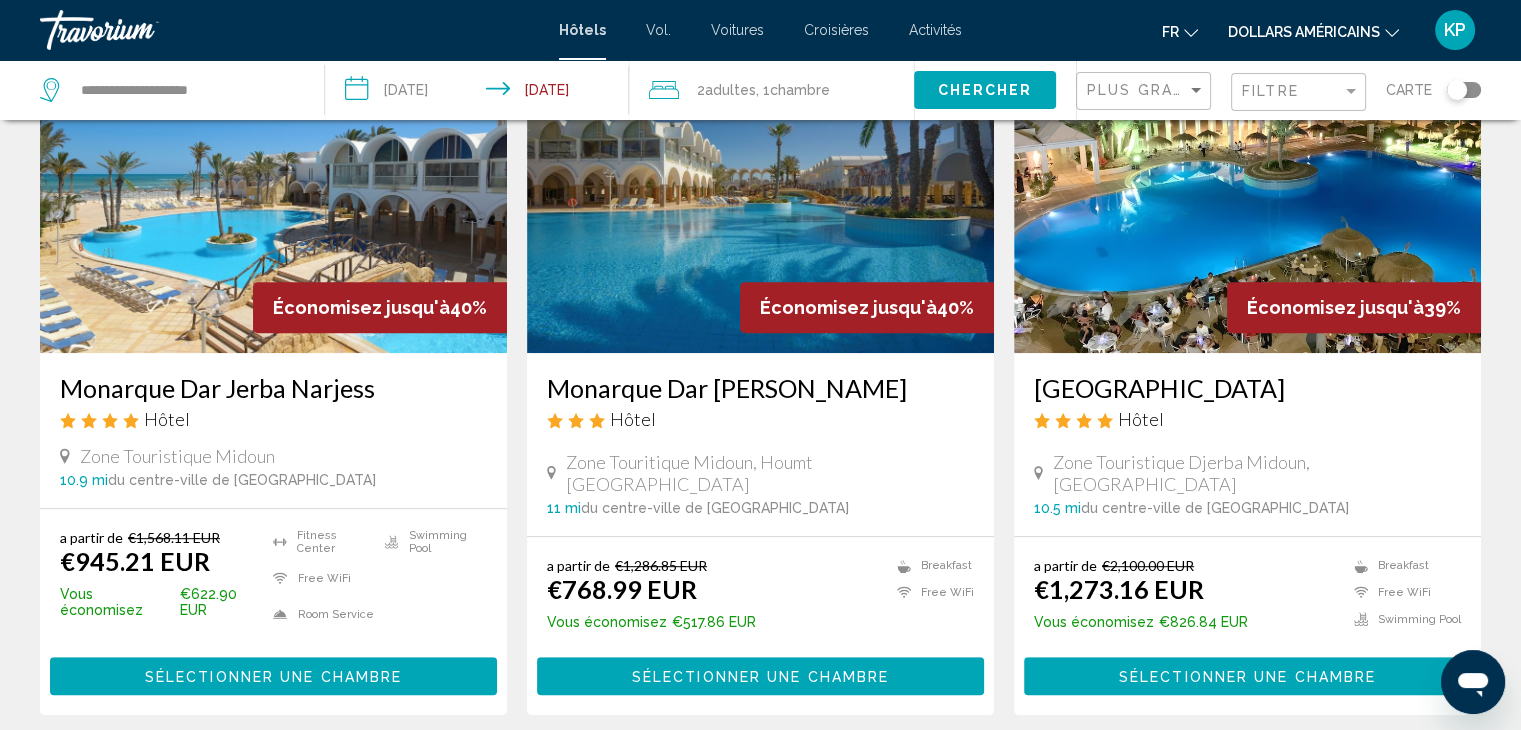 click on "a partir de €1,286.85 EUR €768.99 EUR  Vous économisez  €517.86 EUR
Breakfast
Free WiFi  Sélectionner une chambre" at bounding box center (760, 625) 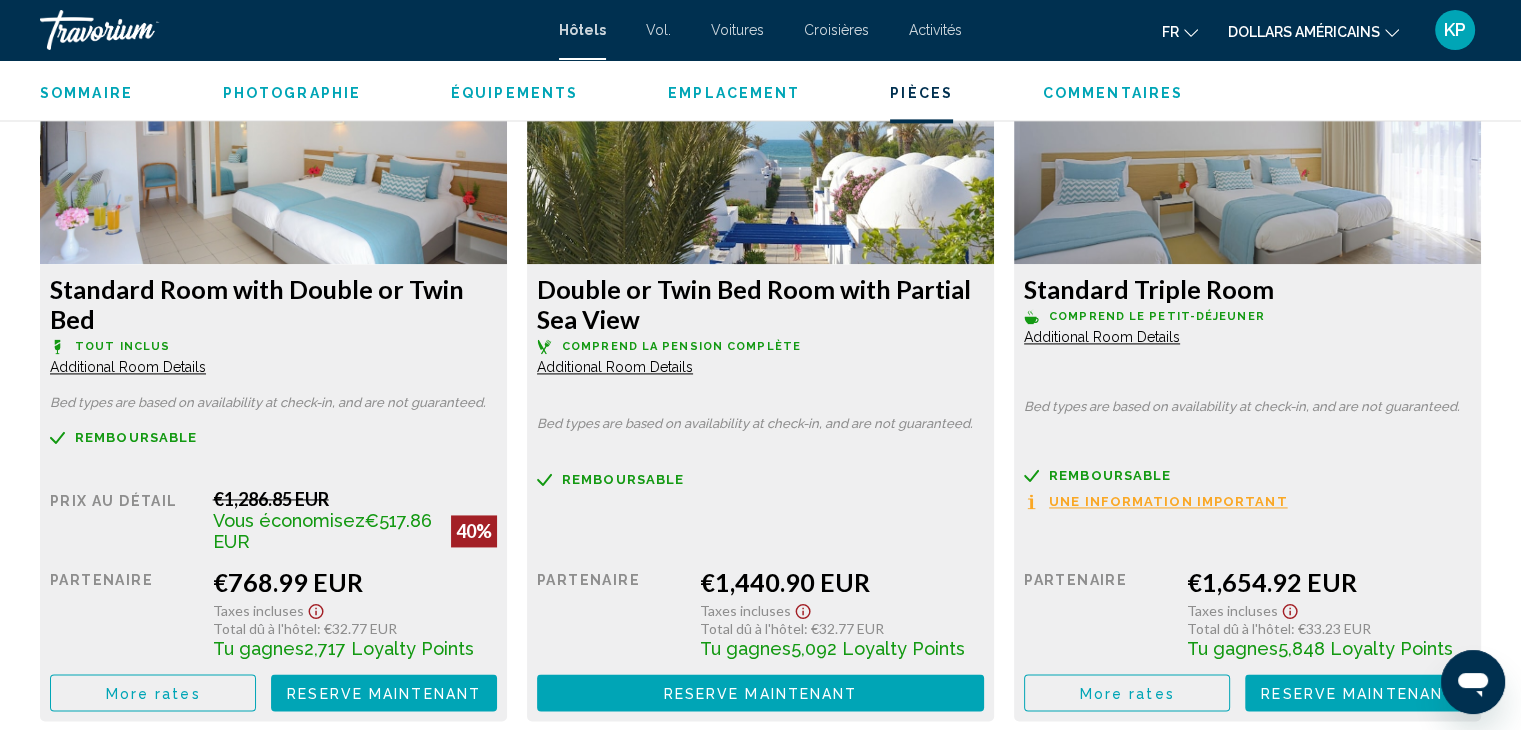 scroll, scrollTop: 2852, scrollLeft: 0, axis: vertical 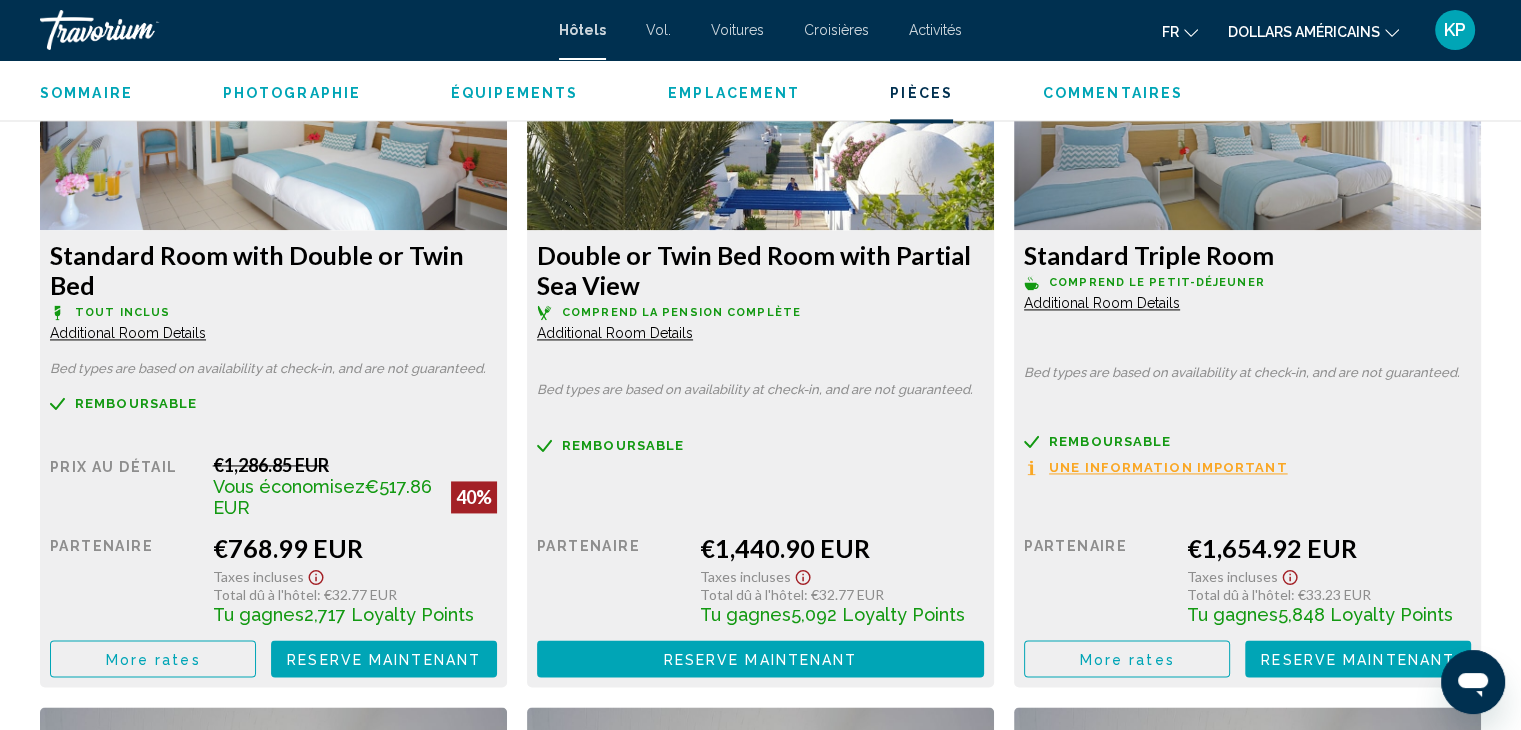 click on "KP" at bounding box center (1455, 29) 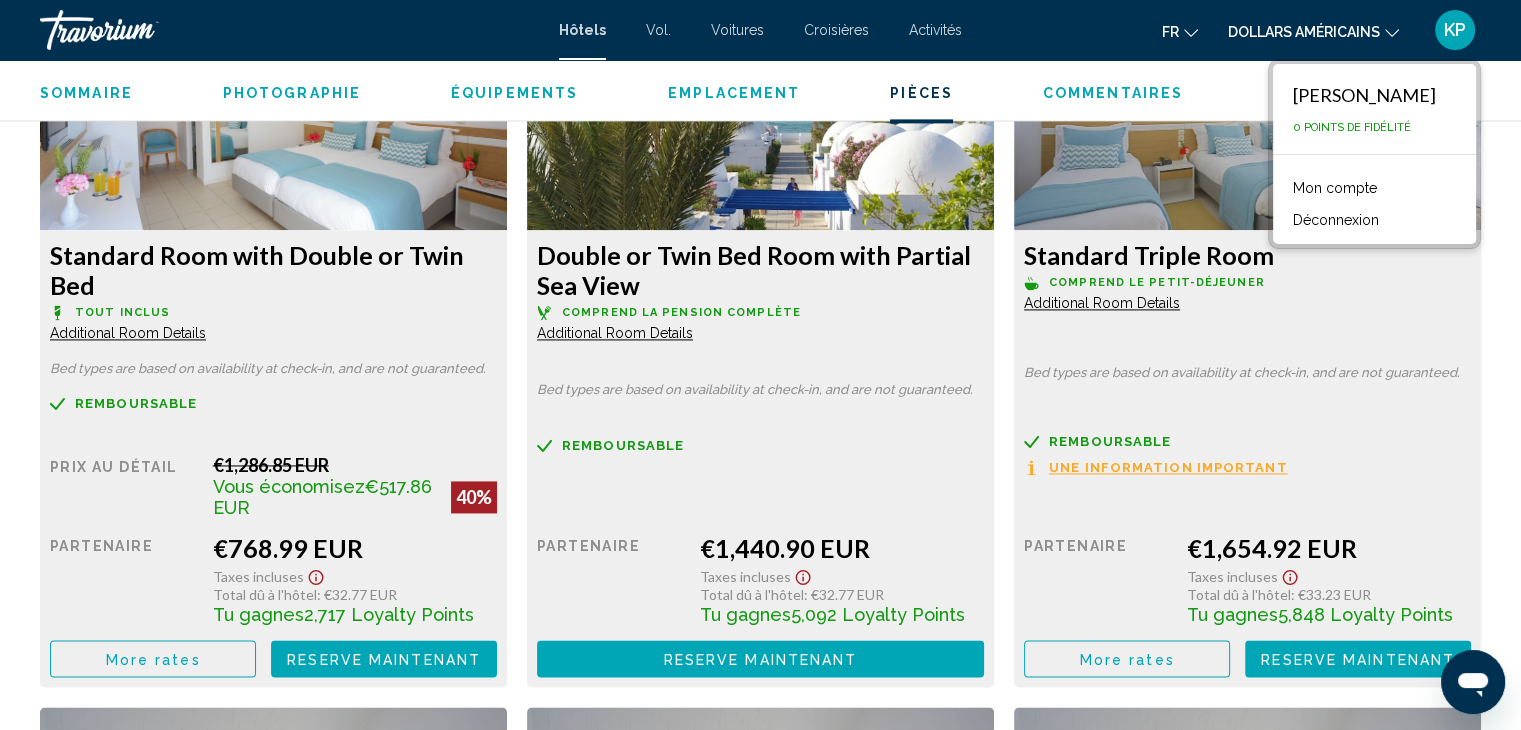 click on "Mon compte" at bounding box center [1335, 188] 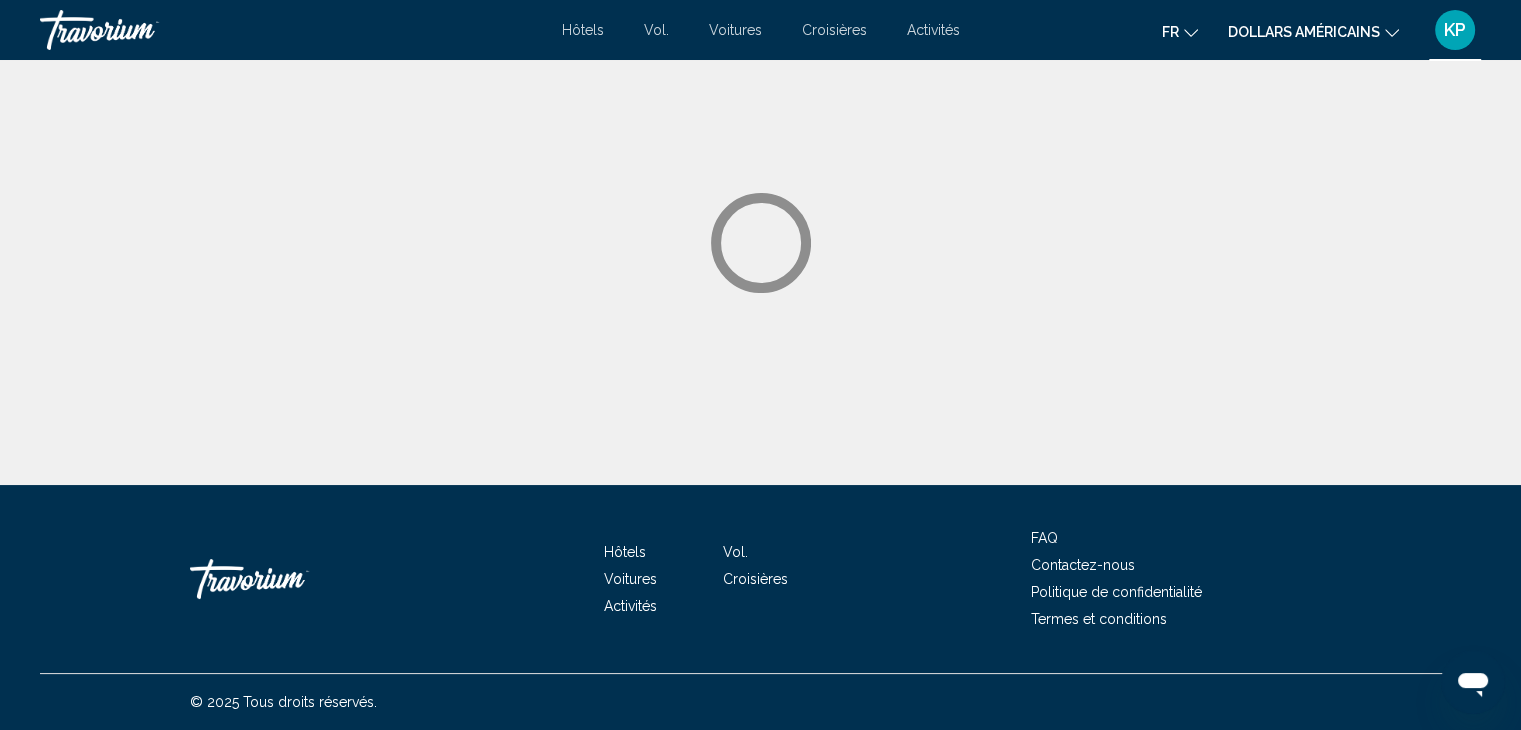 scroll, scrollTop: 0, scrollLeft: 0, axis: both 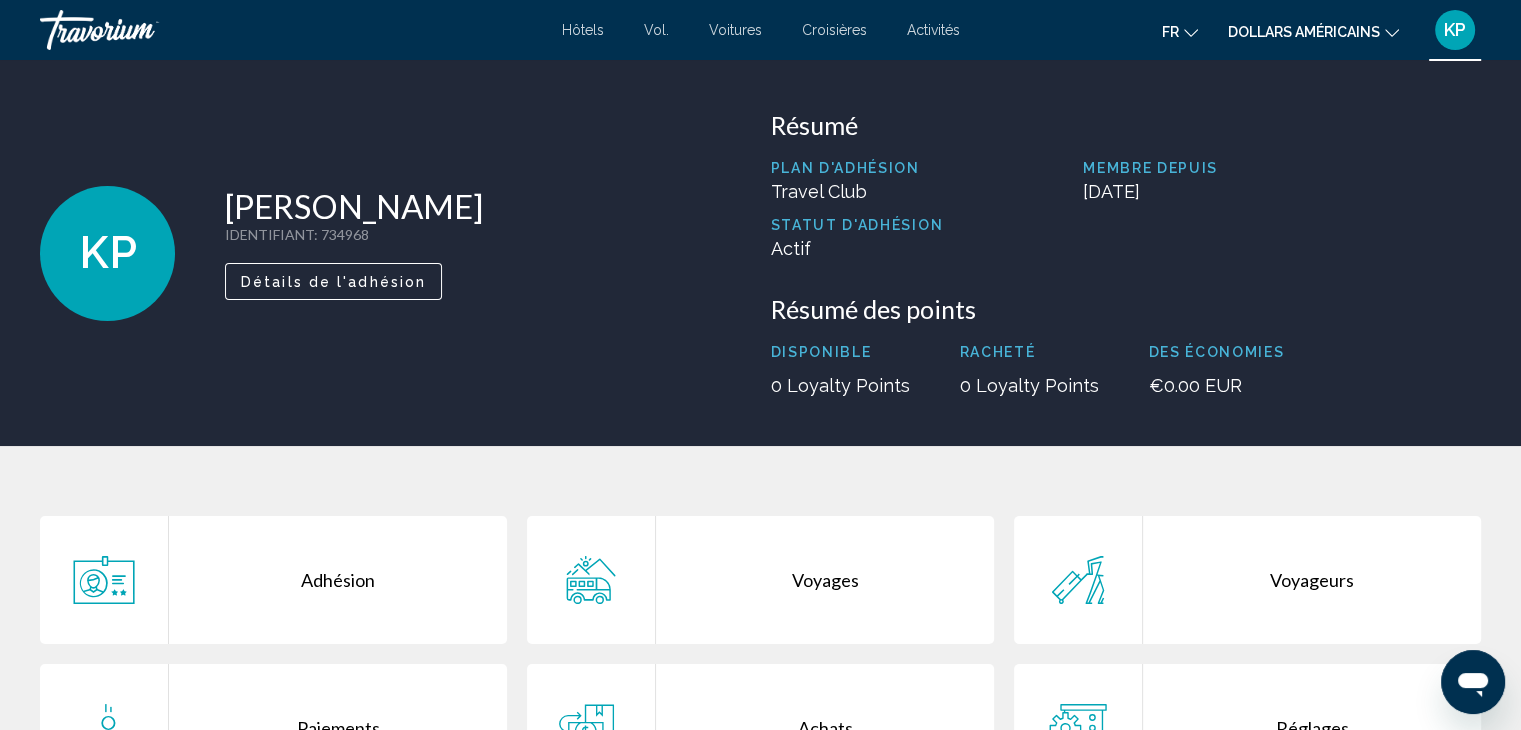click on "Hôtels" at bounding box center [583, 30] 